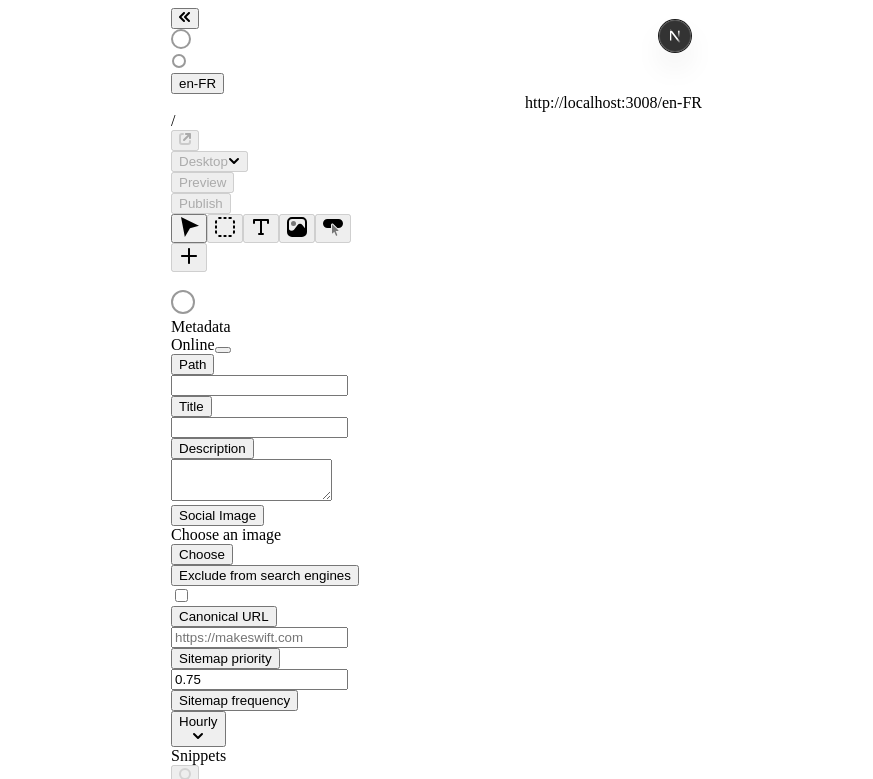 scroll, scrollTop: 0, scrollLeft: 0, axis: both 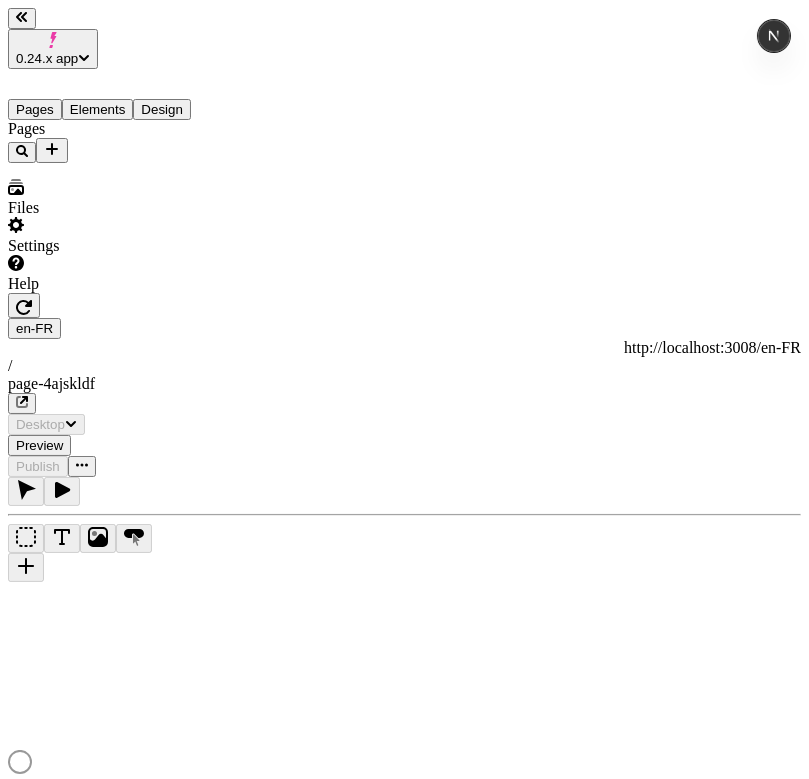 type on "/page-4ajskldf" 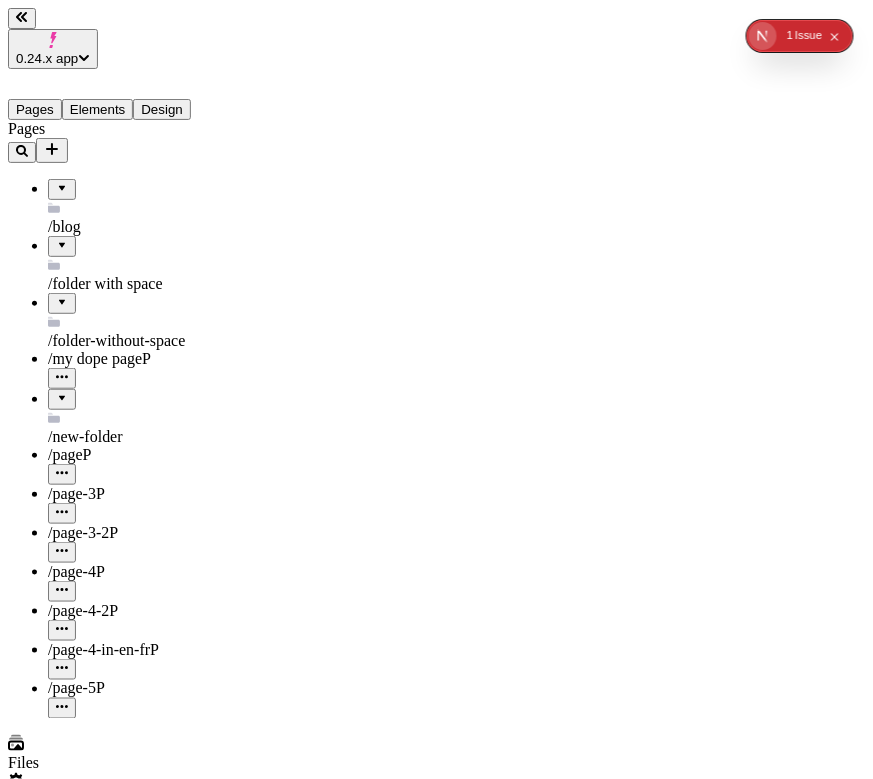 click on "0.24.x app Pages Elements Design Pages /blog /folder with space /folder-without-space /my dope page P /new-folder /page P /page-3 P /page-3-2 P /page-4 P /page-4-2 P /page-4-in-en-fr P /page-5 P Files Settings Help en-FR http://localhost:3008/en-FR / page-4ajskldf Desktop Preview Publish j Metadata Online Path /page-4ajskldf Title Description Social Image Choose an image Choose Exclude from search engines Canonical URL Sitemap priority 0.75 Sitemap frequency Hourly Snippets" at bounding box center [436, 1324] 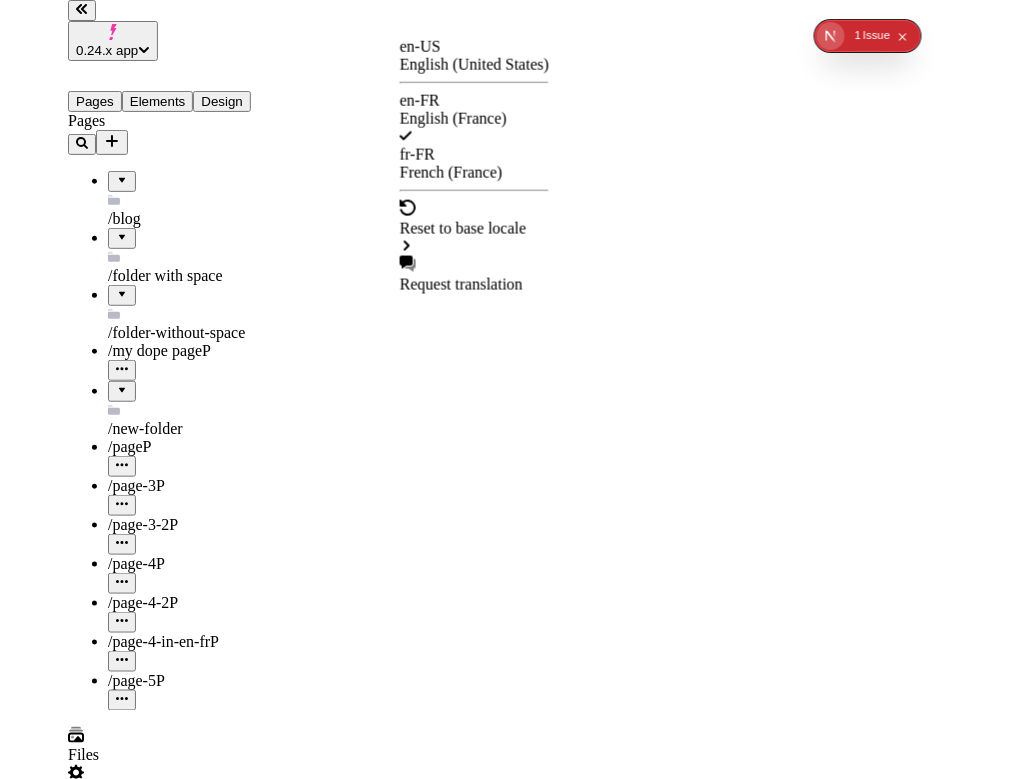 scroll, scrollTop: 0, scrollLeft: 0, axis: both 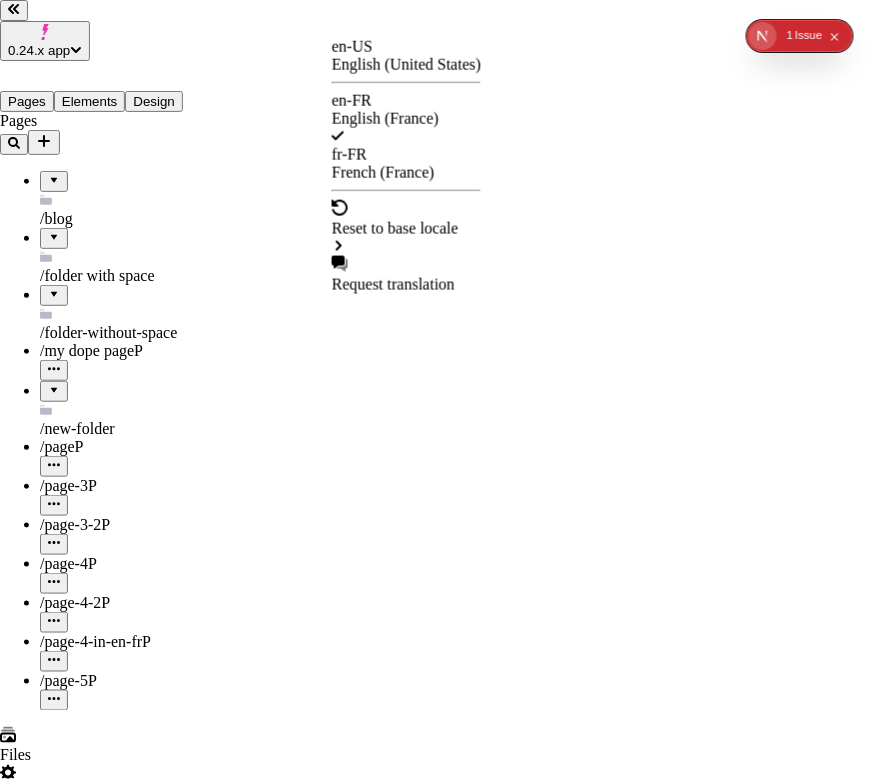 click on "0.24.x app Pages Elements Design Pages /blog /folder with space /folder-without-space /my dope page P /new-folder /page-4-english P /page P /page-3 P /page-3-2 P /page-4 P /page-4-2 P /page-4-in-en-fr P /page-5 P Files Settings Help en-FR http://localhost:3008/en-FR / page-4ajskldf Desktop Preview Publish j Metadata Online Path /page-4ajskldf Title Description Social Image Choose an image Choose Exclude from search engines Canonical URL Sitemap priority 0.75 Sitemap frequency Hourly Snippets en-US English (United States) en-FR English (France) fr-FR French (France) Reset to base locale Request translation" at bounding box center (436, 1320) 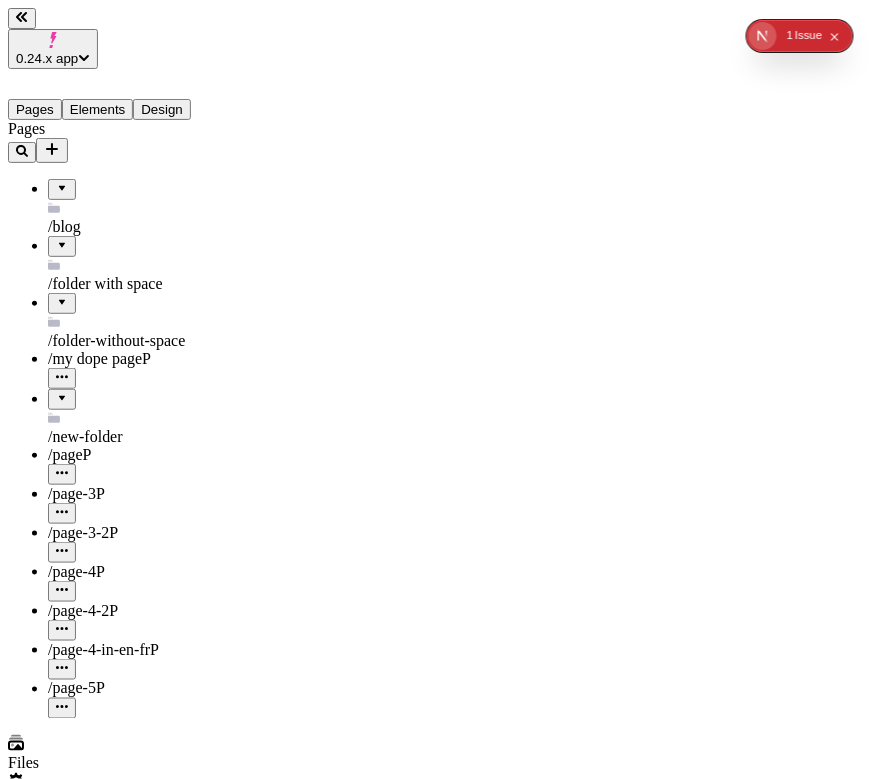 click on "/page-4-2 P" at bounding box center (148, 621) 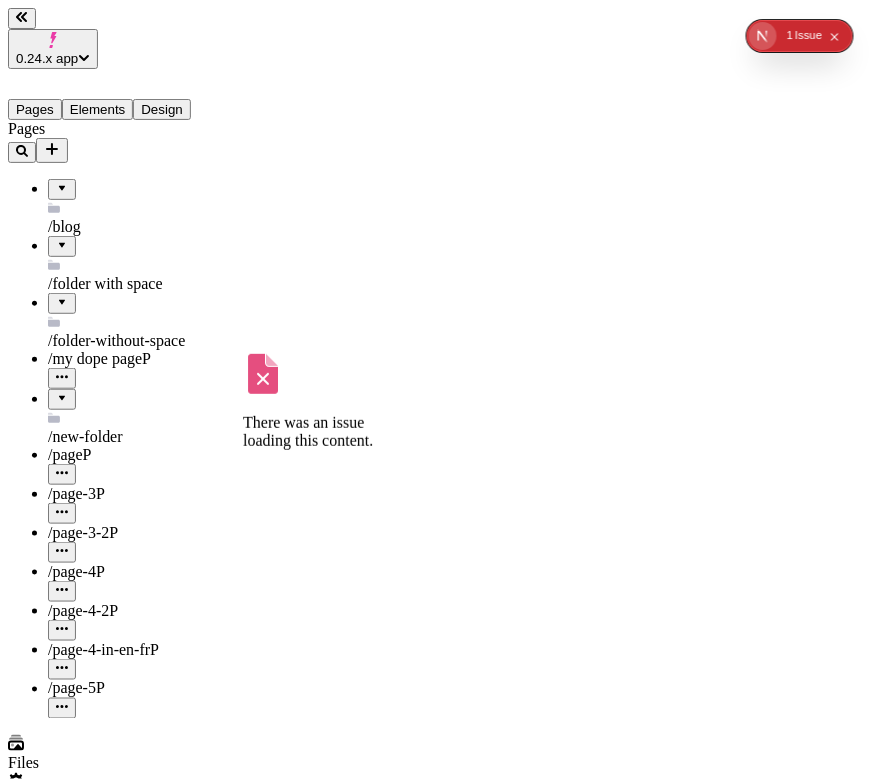 click 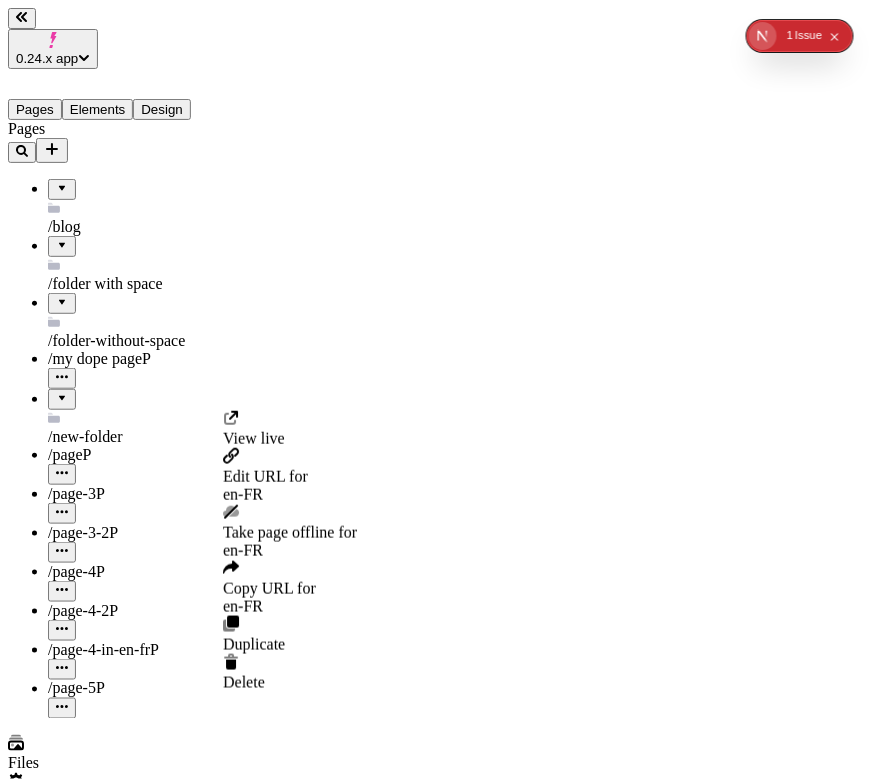 click on "Edit URL for en-FR" at bounding box center (290, 486) 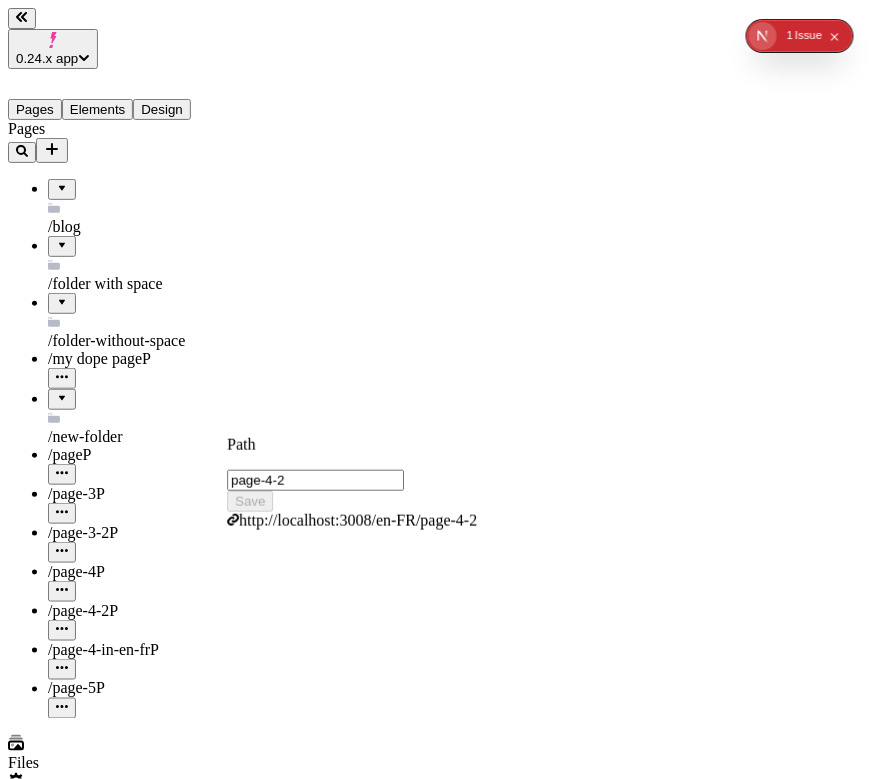 type on "o" 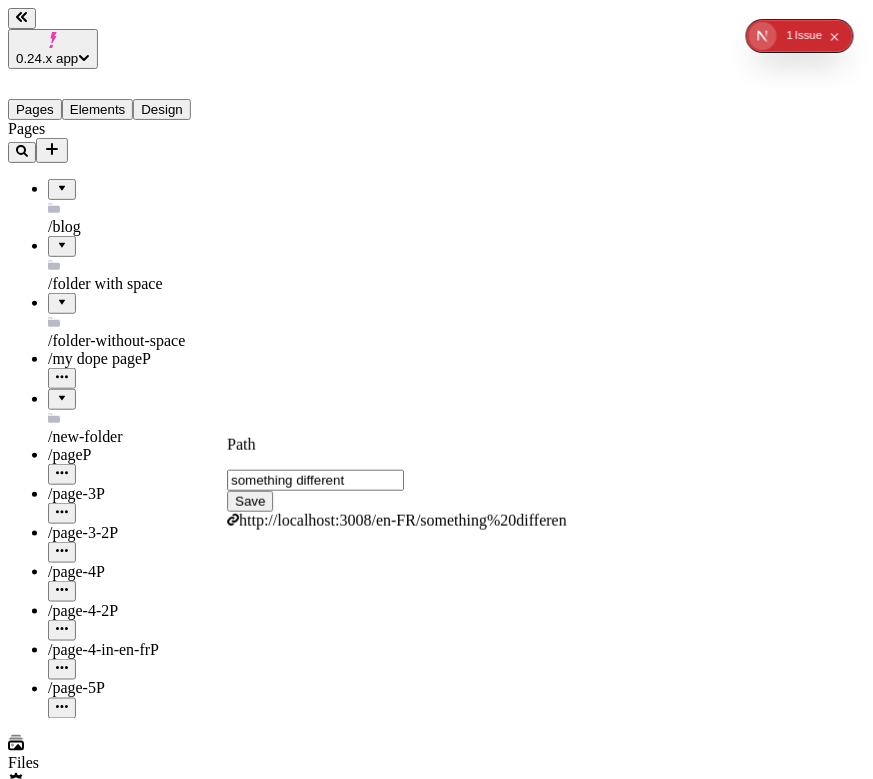 type on "something different" 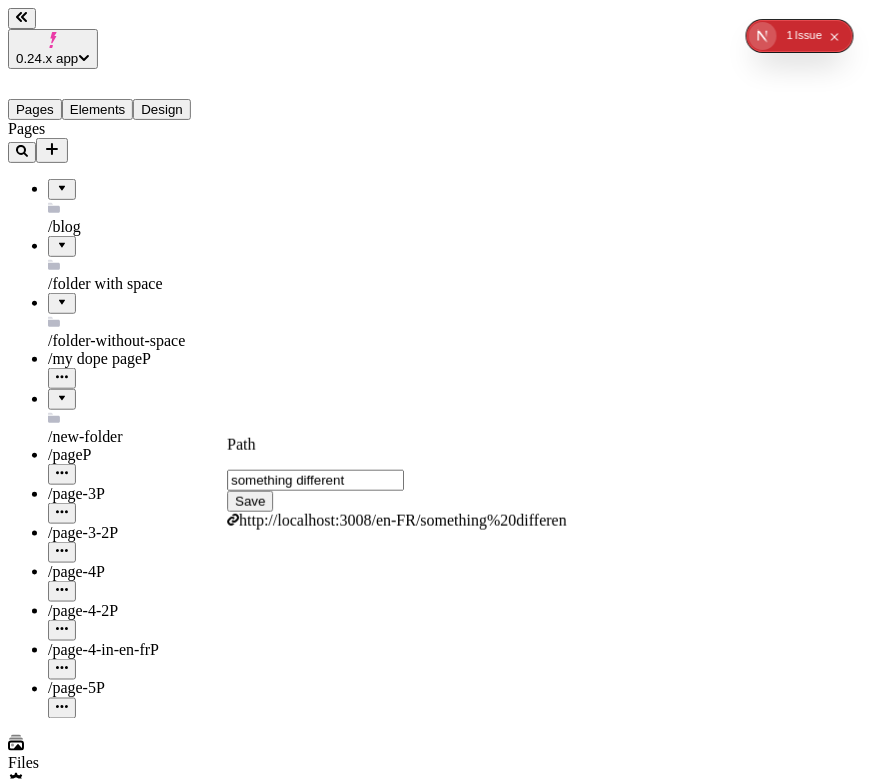 click on "Save" at bounding box center [250, 501] 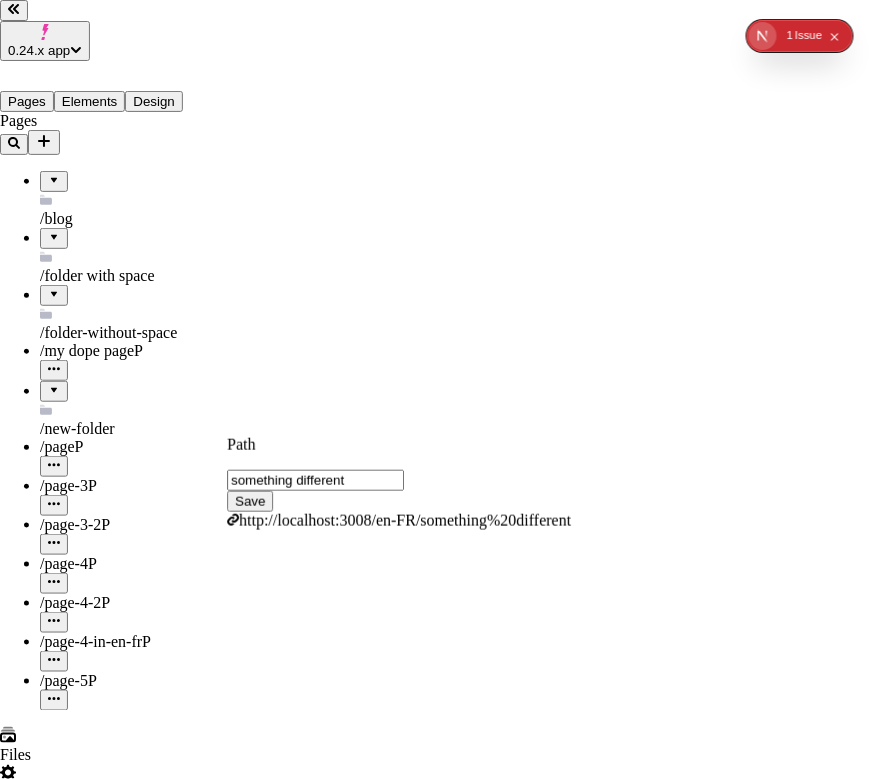 click on "Once localized the contents of this page won't be synced with the base locale." at bounding box center (436, 2328) 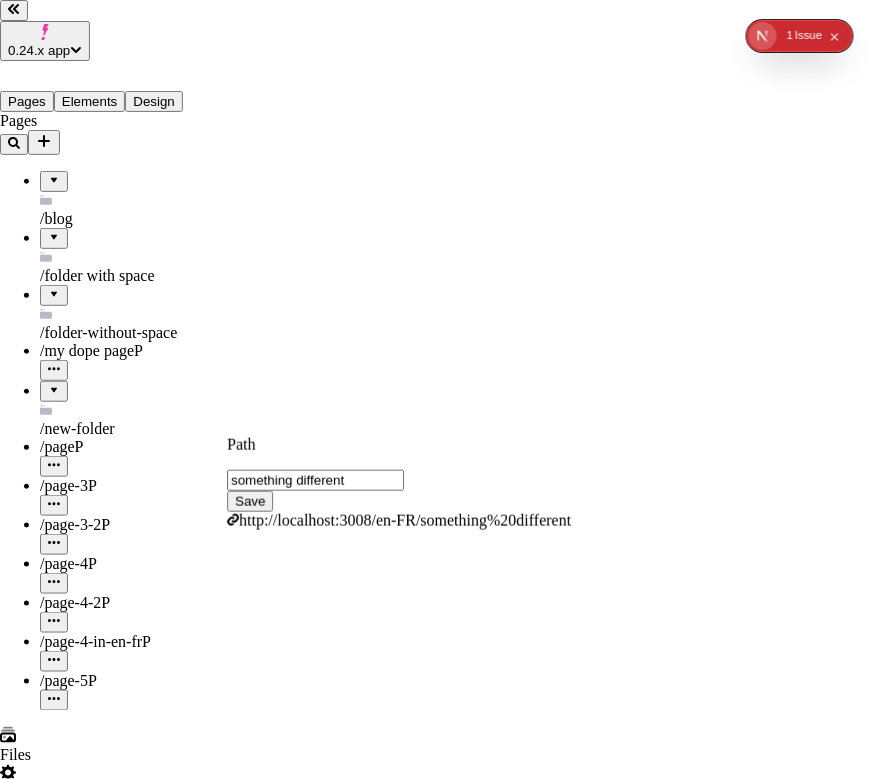 click on "Once localized the contents of this page won't be synced with the base locale." at bounding box center (436, 2328) 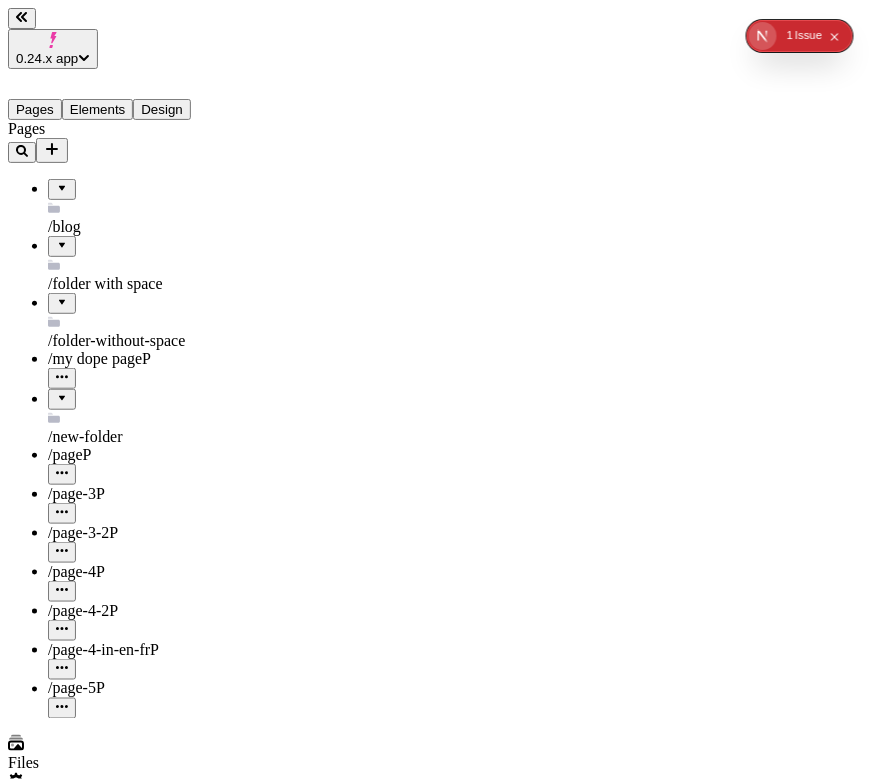 click on "/new-folder" at bounding box center (148, 417) 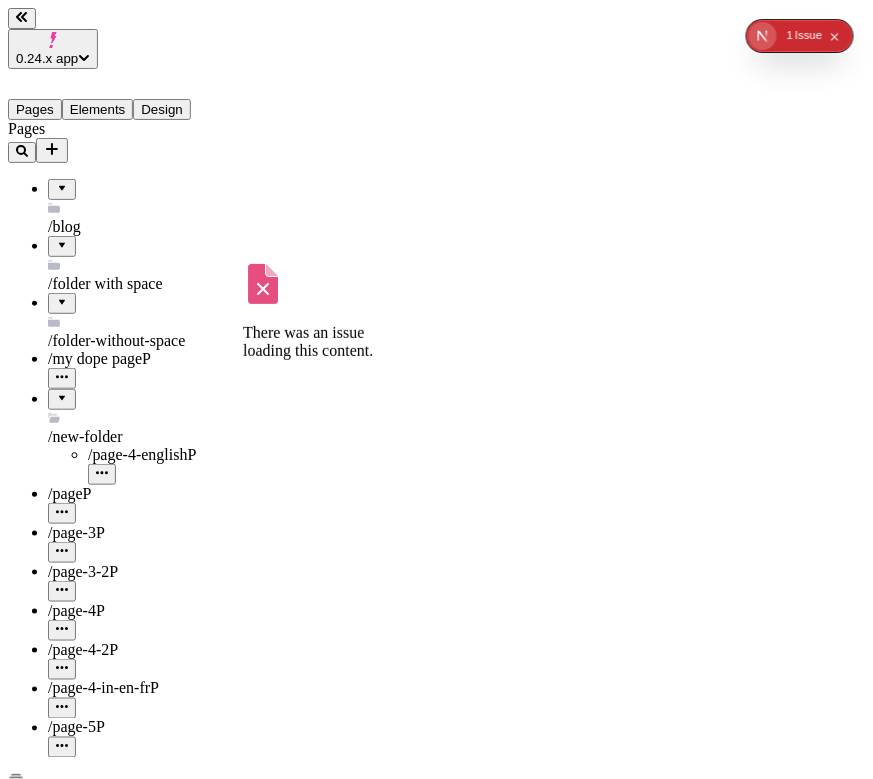 click on "/page-3 P" at bounding box center (148, 543) 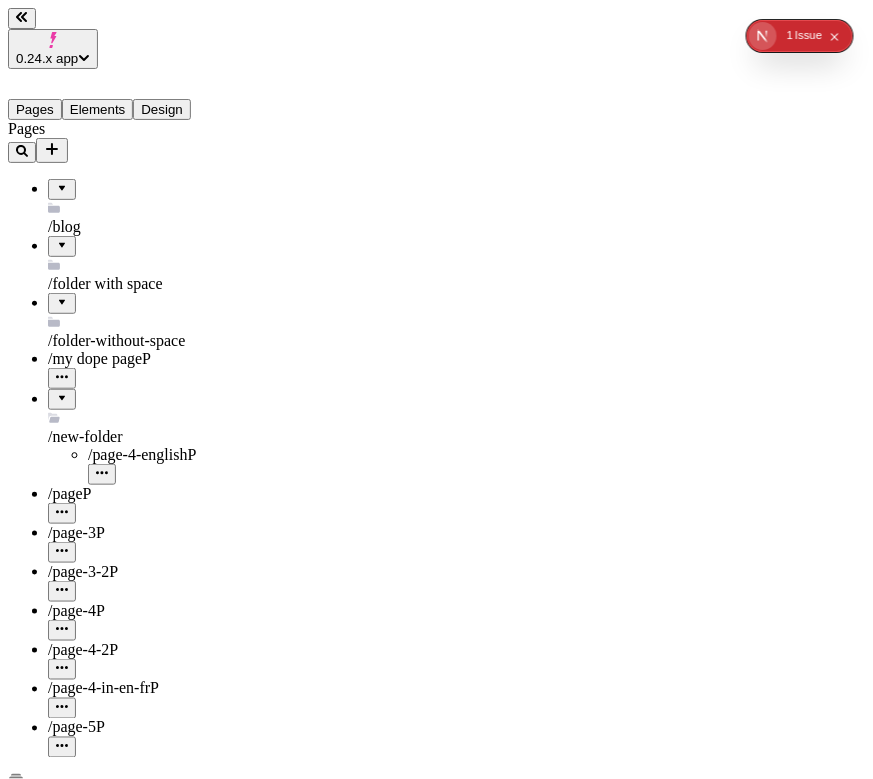 type on "/folder-without-space/page-3" 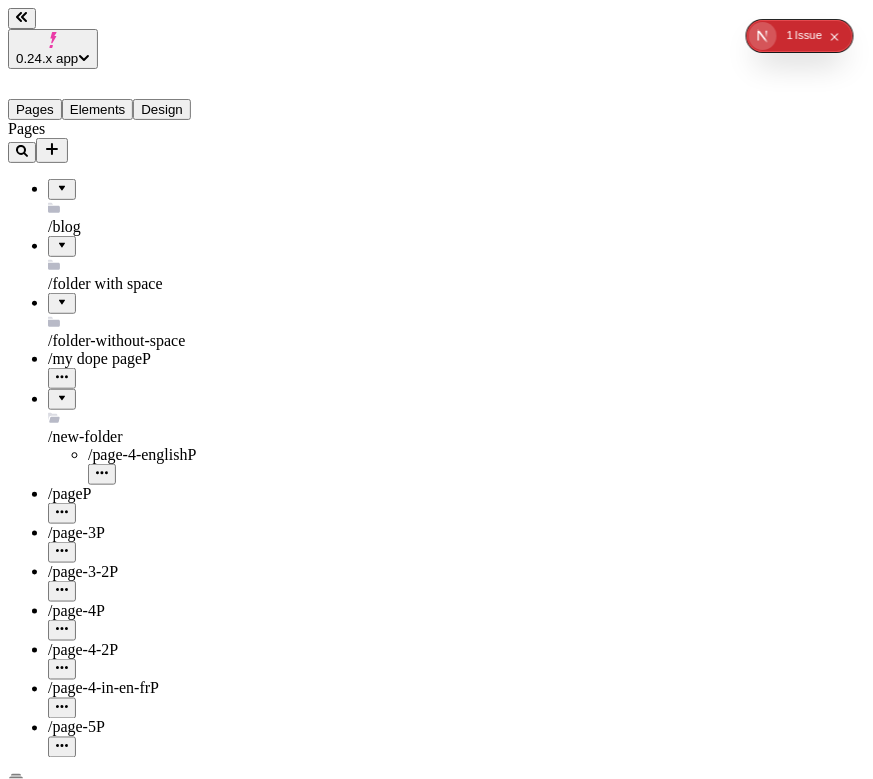 click 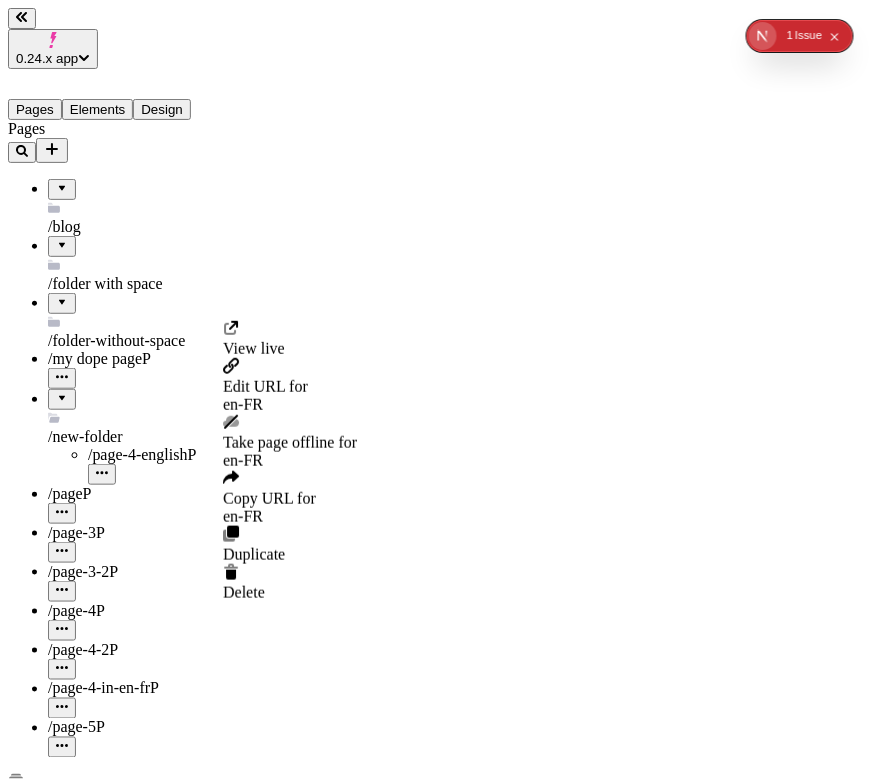 click on "Edit URL for en-FR" at bounding box center [290, 396] 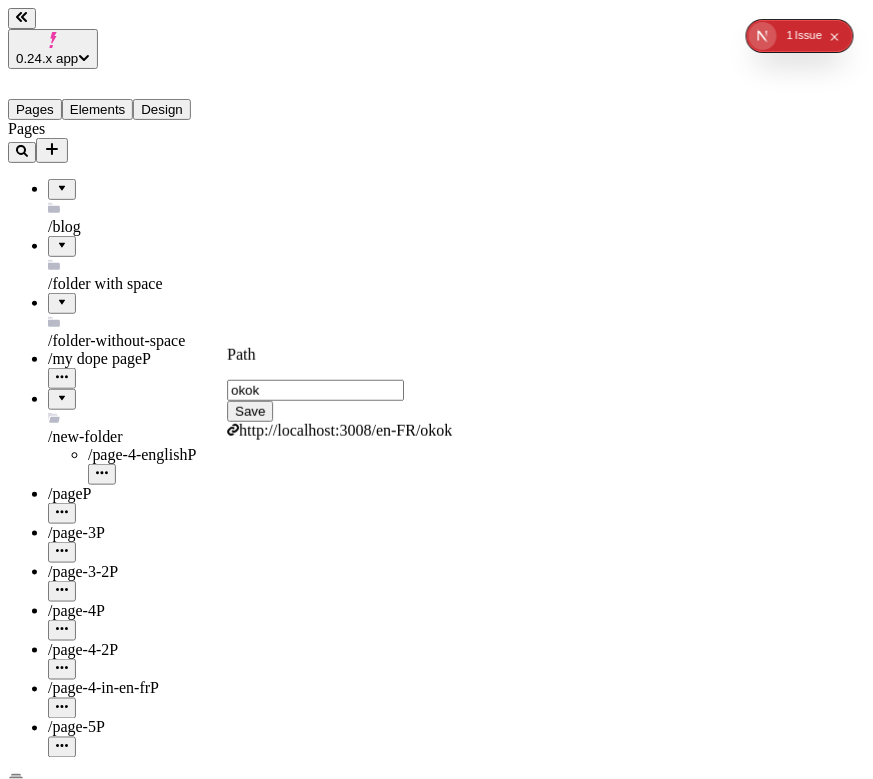 type on "okok" 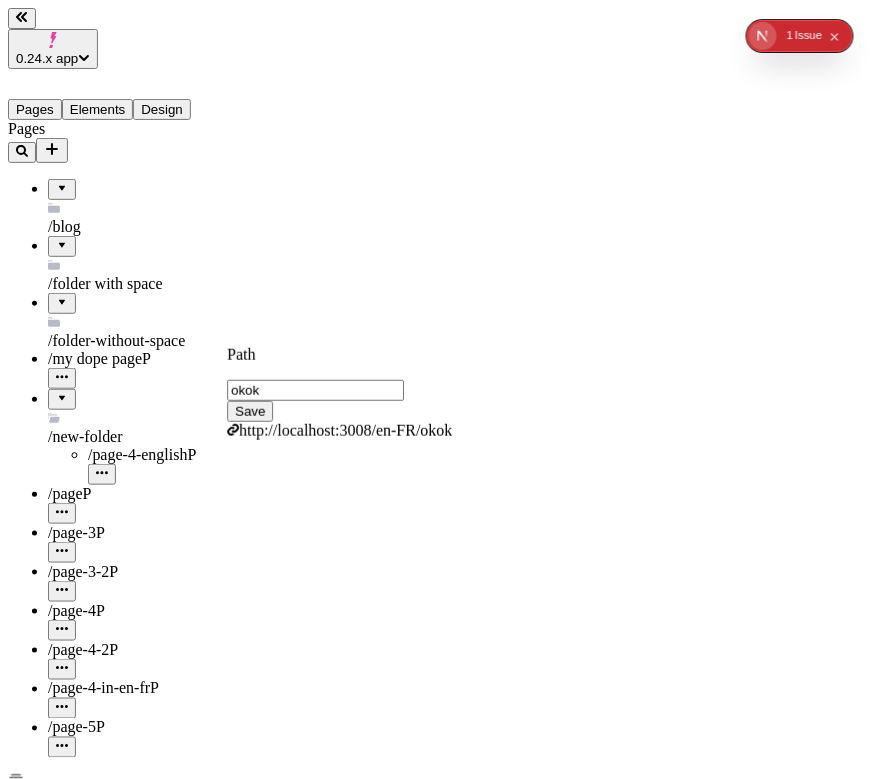 click on "Save" at bounding box center (250, 411) 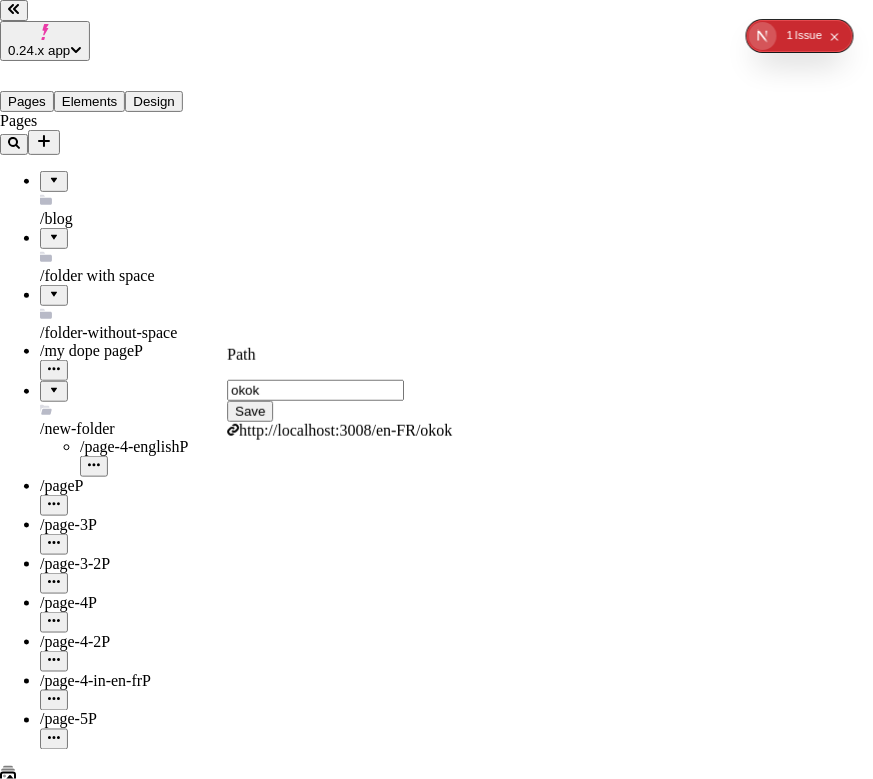click on "Localize content" at bounding box center [114, 2402] 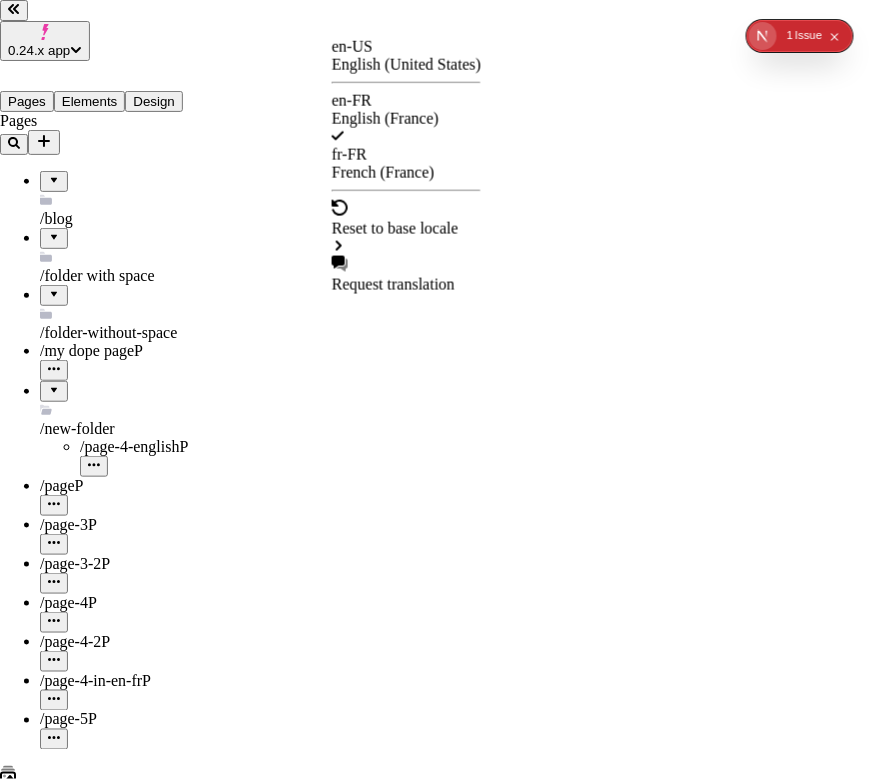 click on "0.24.x app Pages Elements Design Pages /blog /folder with space /folder-without-space /my dope page P /new-folder /page-4-english P /page P /page-3 P /page-3-2 P /page-4 P /page-4-2 P /page-4-in-en-fr P /page-5 P Files Settings Help en-FR http://localhost:3008/en-FR / okok Desktop Preview Publish j Metadata Online Path /okok Title Description Social Image Choose an image Choose Exclude from search engines Canonical URL Sitemap priority 0.75 Sitemap frequency Hourly Snippets en-US English (United States) en-FR English (France) fr-FR French (France) Reset to base locale Request translation" at bounding box center [436, 1340] 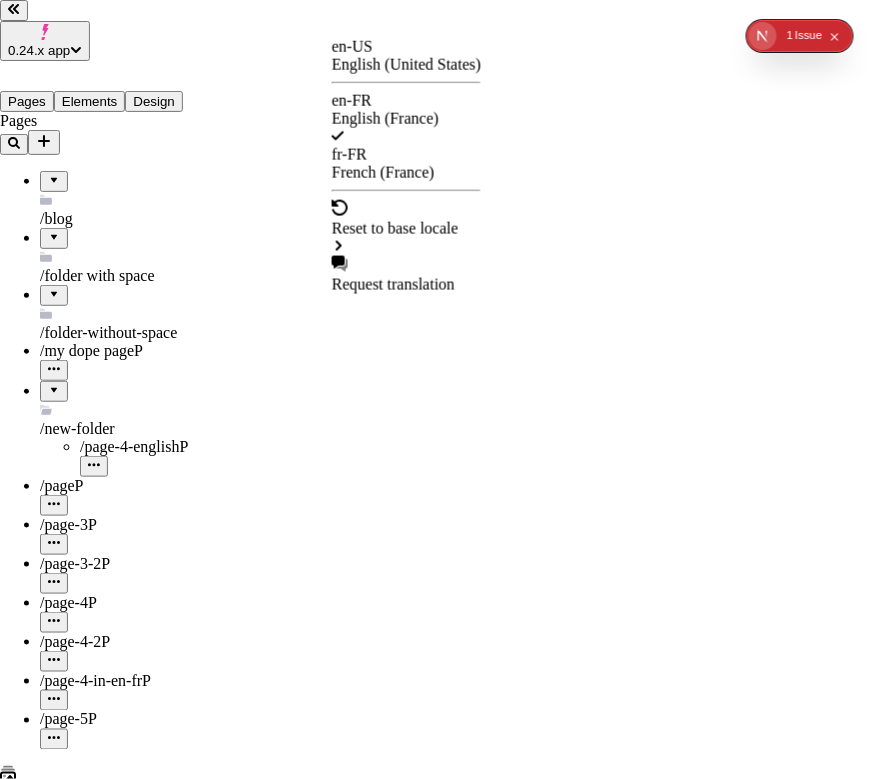 click on "French (France)" at bounding box center (406, 173) 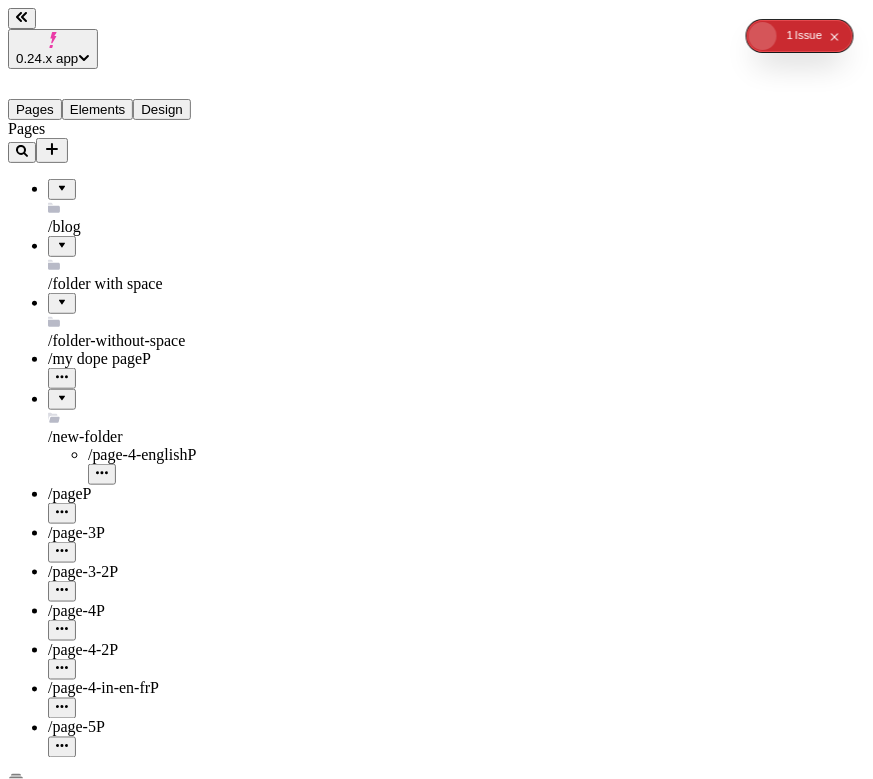 type 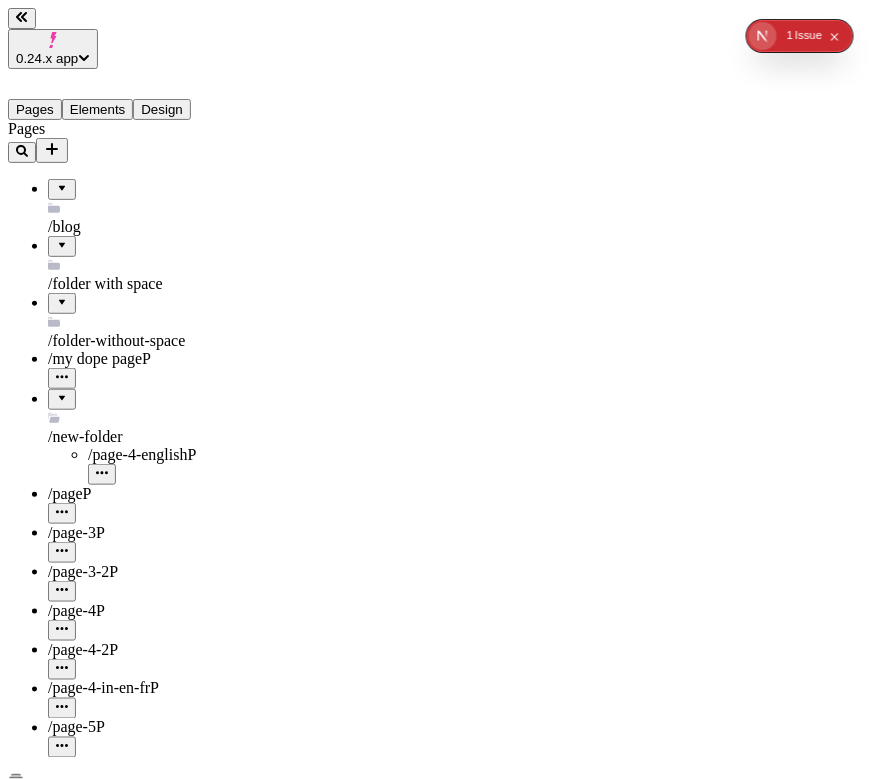 type 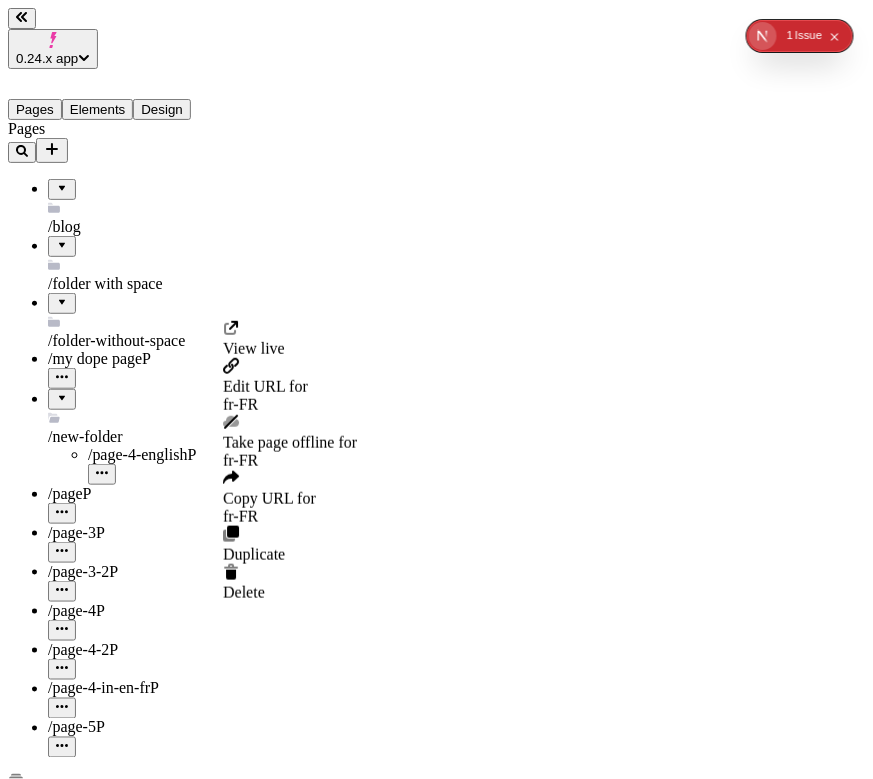 click 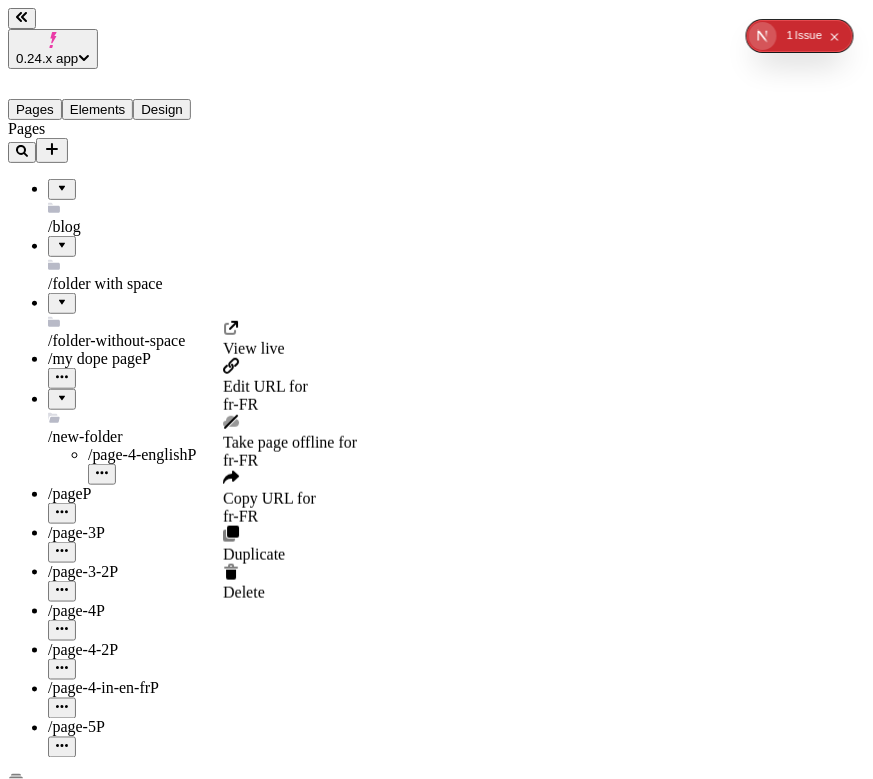 click on "Copy URL for fr-FR" at bounding box center [290, 508] 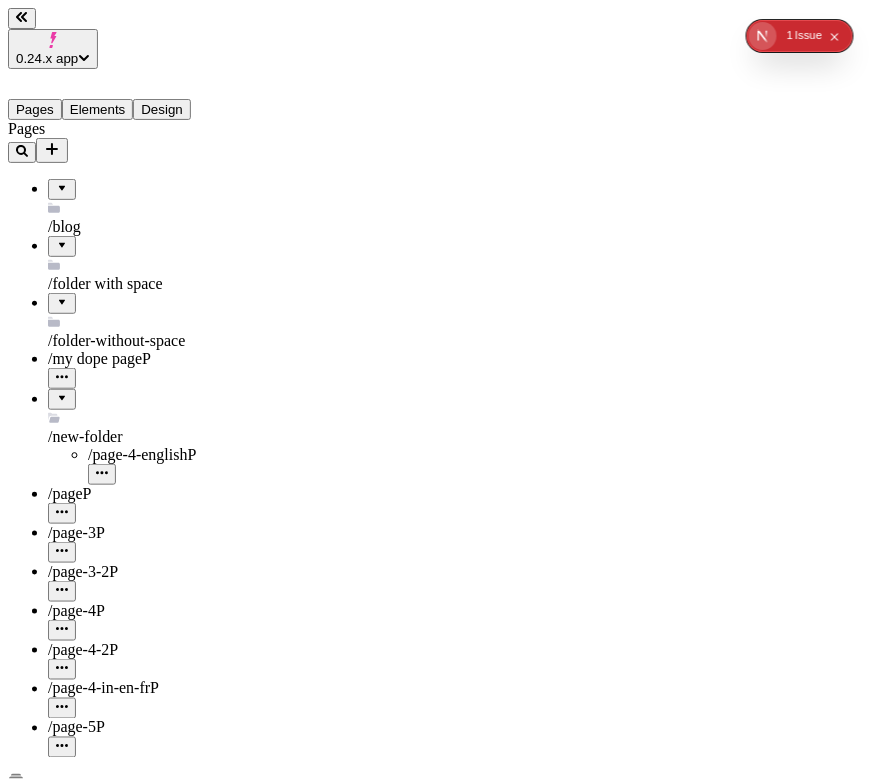 click 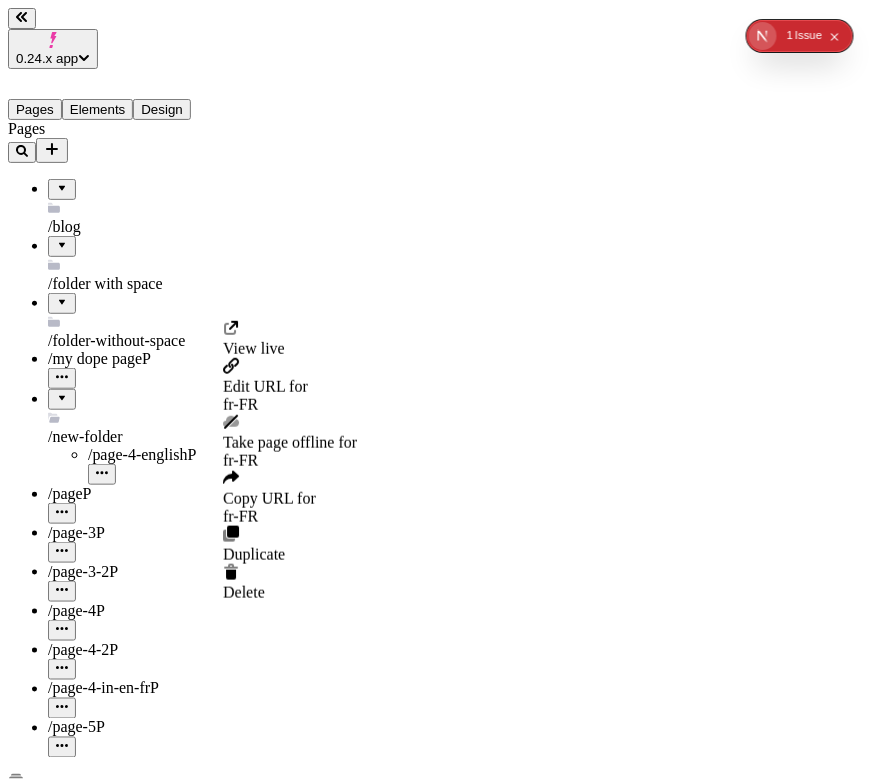 click on "Take page offline for fr-FR" at bounding box center [290, 452] 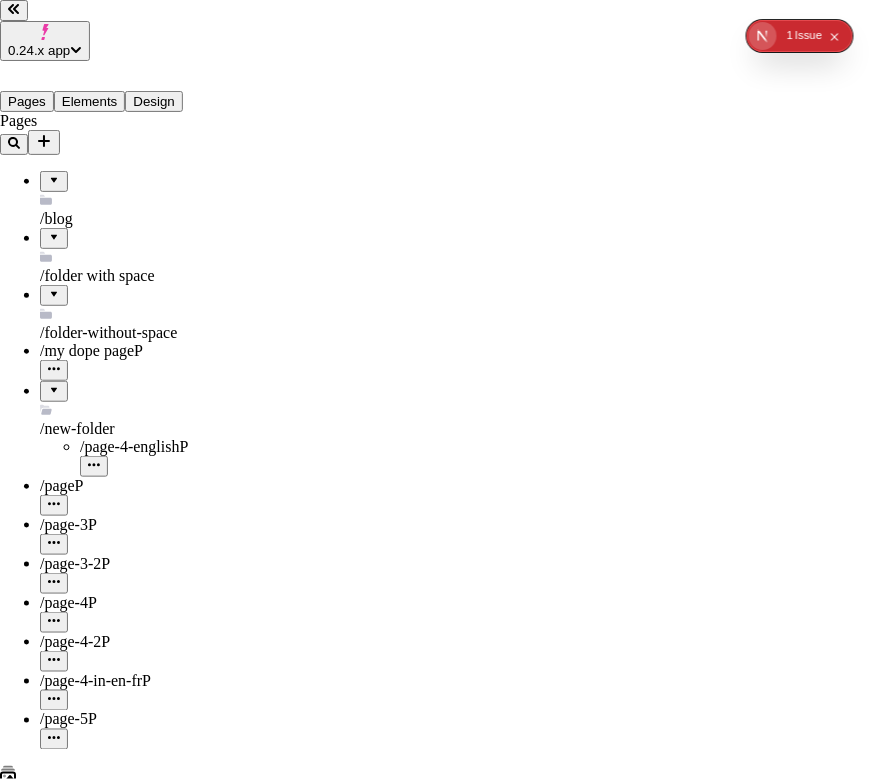 click on "Yes, take offline" at bounding box center [54, 2352] 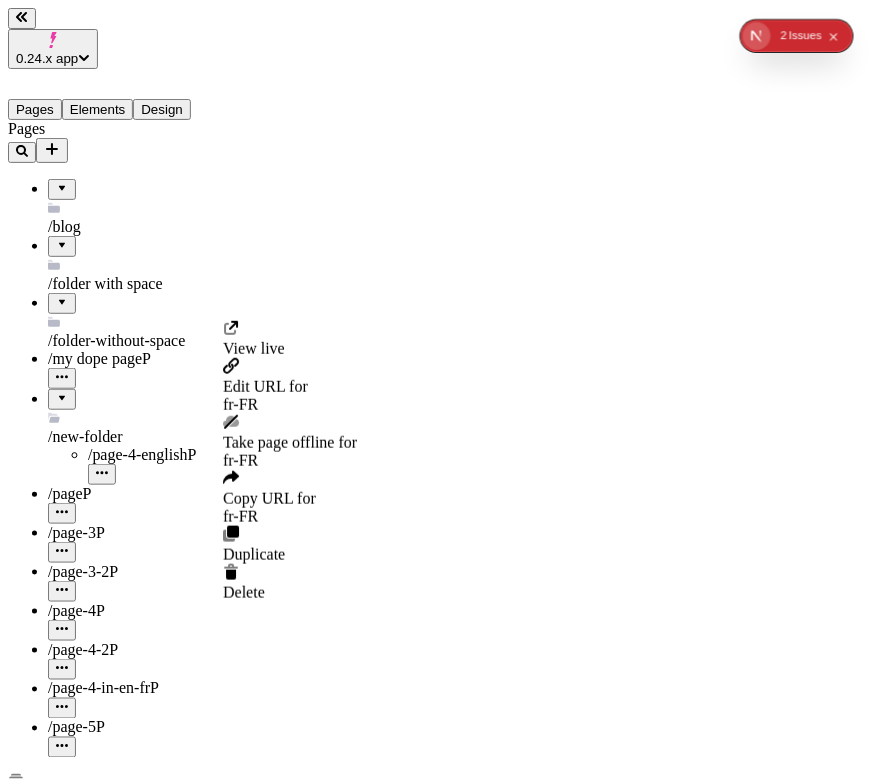 click 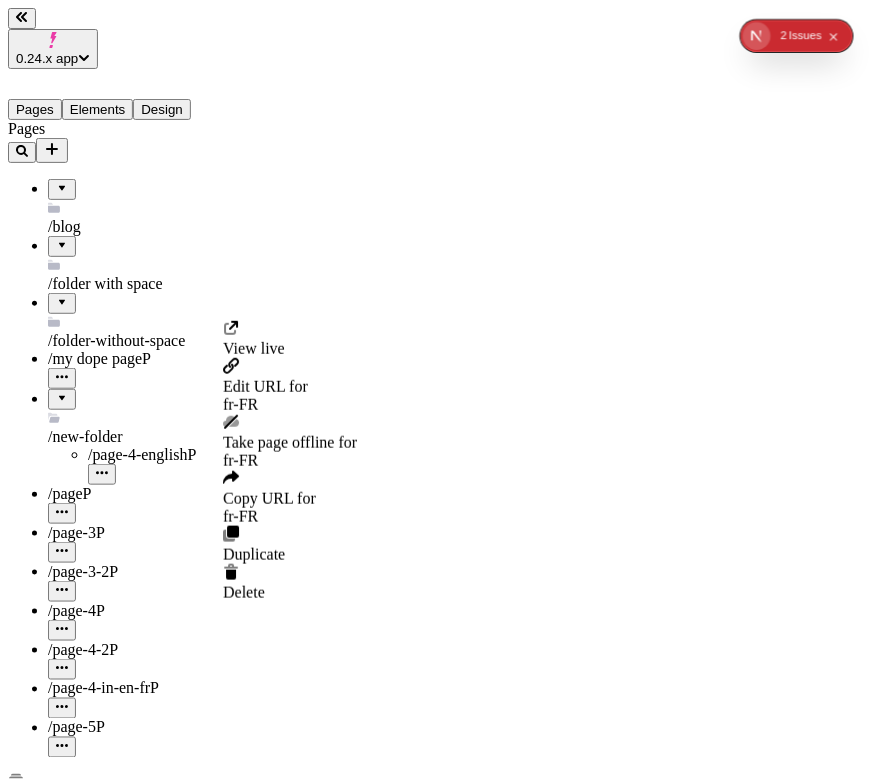 click on "Take page offline for fr-FR" at bounding box center [290, 452] 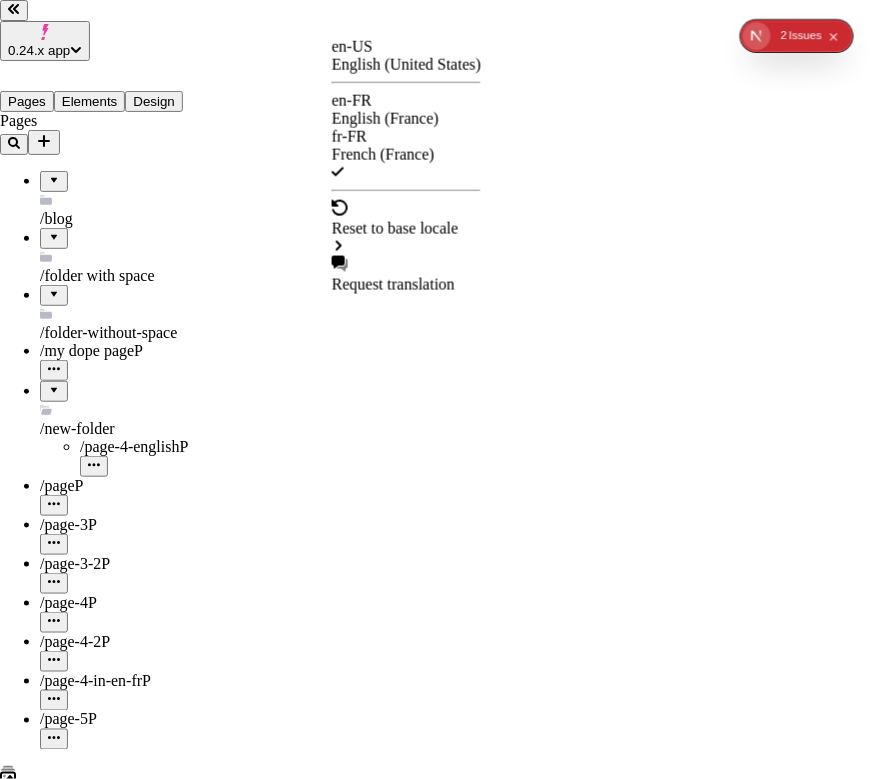 click on "0.24.x app Pages Elements Design Pages /blog /folder with space /folder-without-space /my dope page P /new-folder /page-4-english P /page P /page-3 P /page-3-2 P /page-4 P /page-4-2 P /page-4-in-en-fr P /page-5 P Files Settings Help fr-FR http://localhost:3008/fr-FR / page Desktop Preview Publish j Page content for this locale is currently synced with the base locale Localize content en-US English (United States) en-FR English (France) fr-FR French (France) Reset to base locale Request translation" at bounding box center (436, 1156) 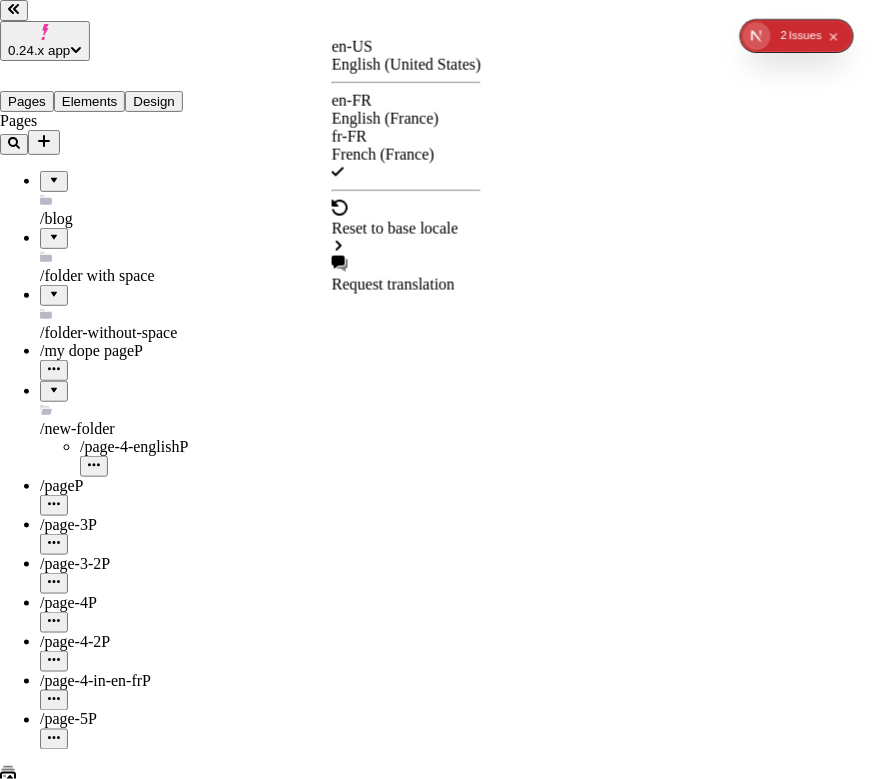 click on "English (United States)" at bounding box center (406, 65) 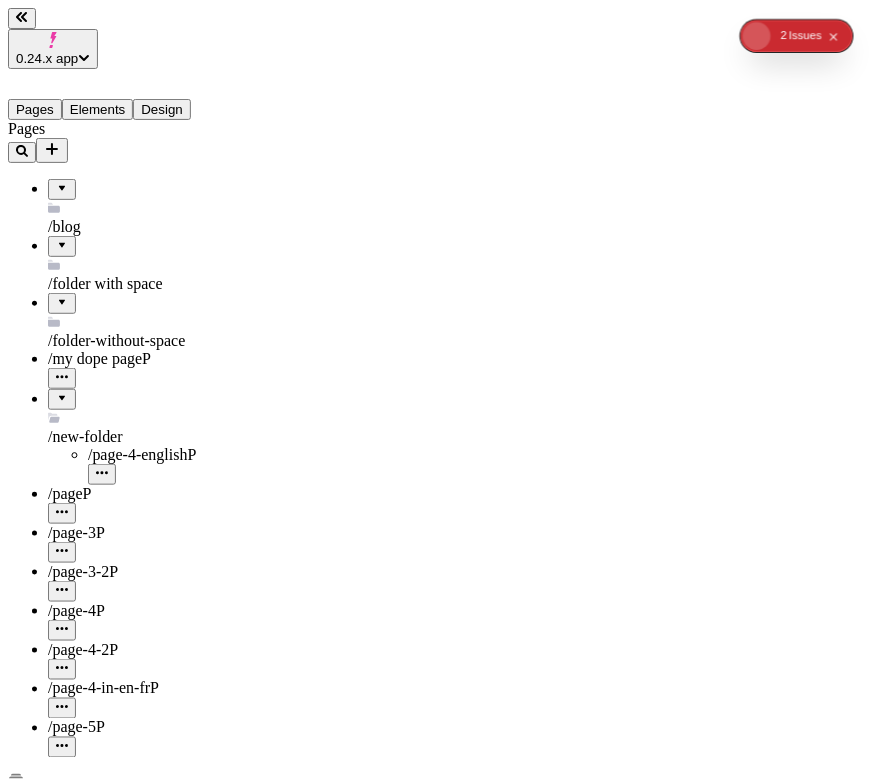 type on "/page" 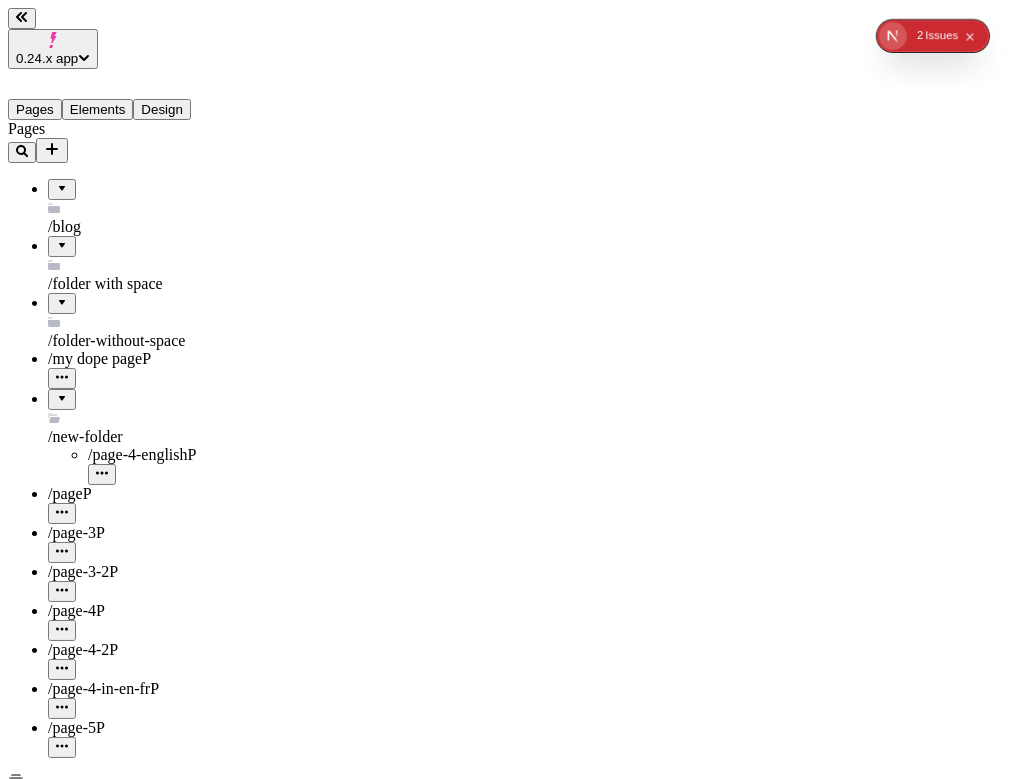 click on "0.24.x app Pages Elements Design Pages /blog /folder with space /folder-without-space /my dope page P /new-folder /page-4-english P /page P /page-3 P /page-3-2 P /page-4 P /page-4-2 P /page-4-in-en-fr P /page-5 P Files Settings Help en-US http://localhost:3008 / page Desktop Preview Publish j Metadata Online Path /page Title Description Social Image Choose an image Choose Exclude from search engines Canonical URL Sitemap priority 0.75 Sitemap frequency Hourly Snippets" at bounding box center (504, 1342) 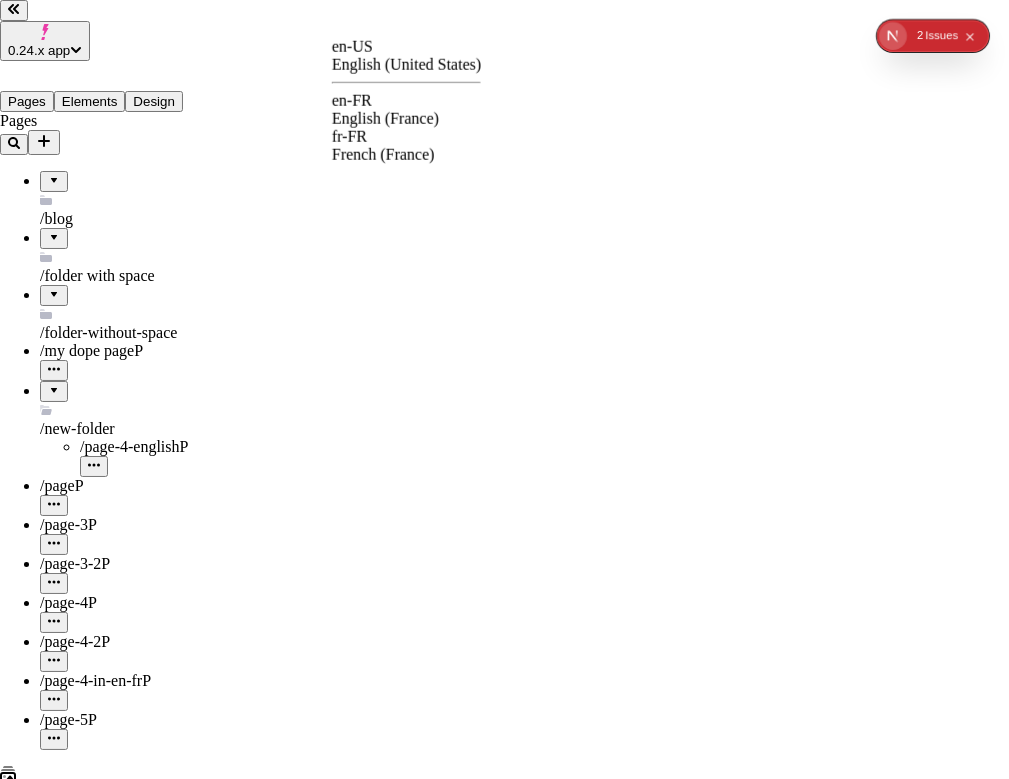 click on "French (France)" at bounding box center [406, 155] 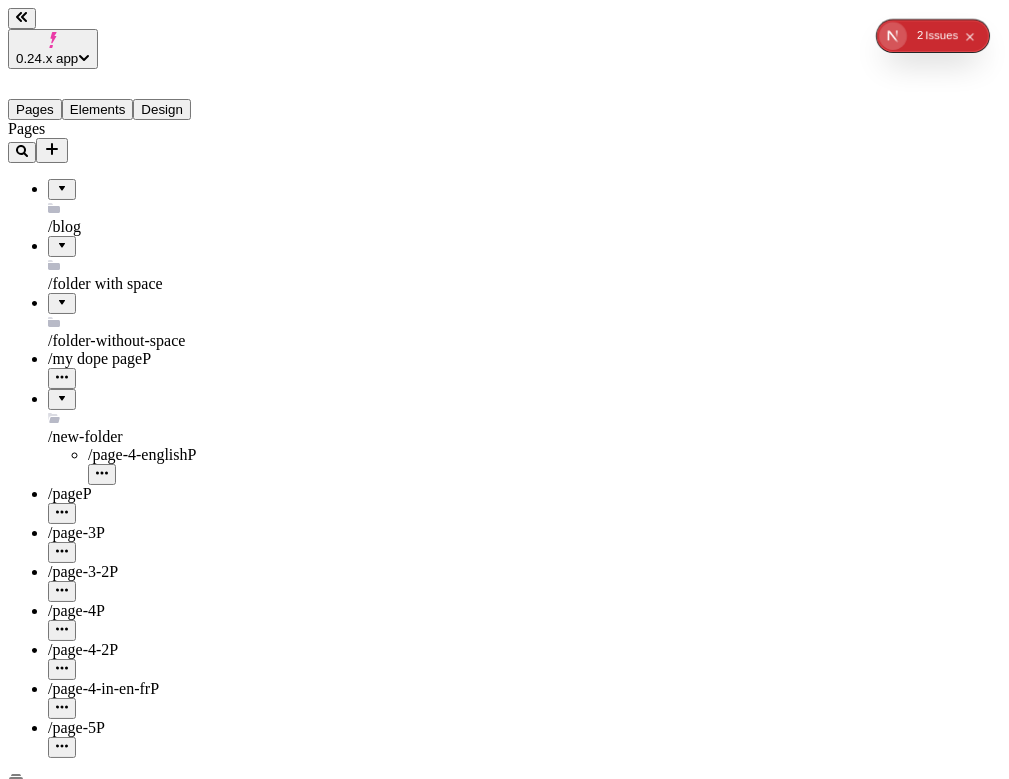 click on "0.24.x app" at bounding box center (53, 49) 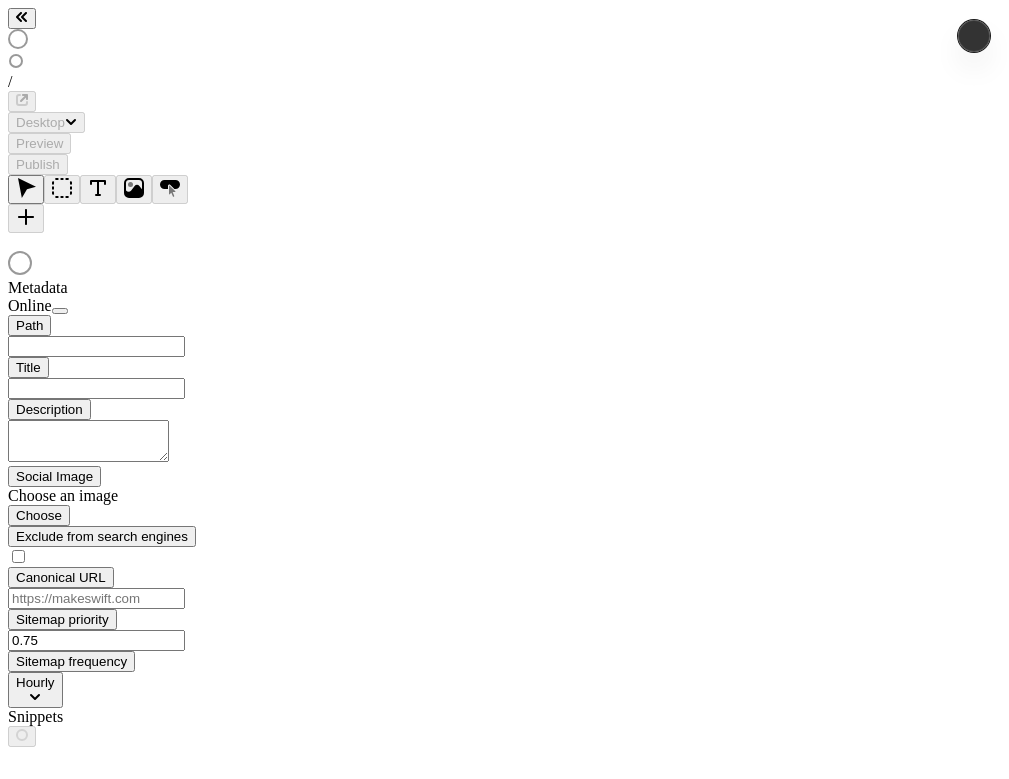 scroll, scrollTop: 0, scrollLeft: 0, axis: both 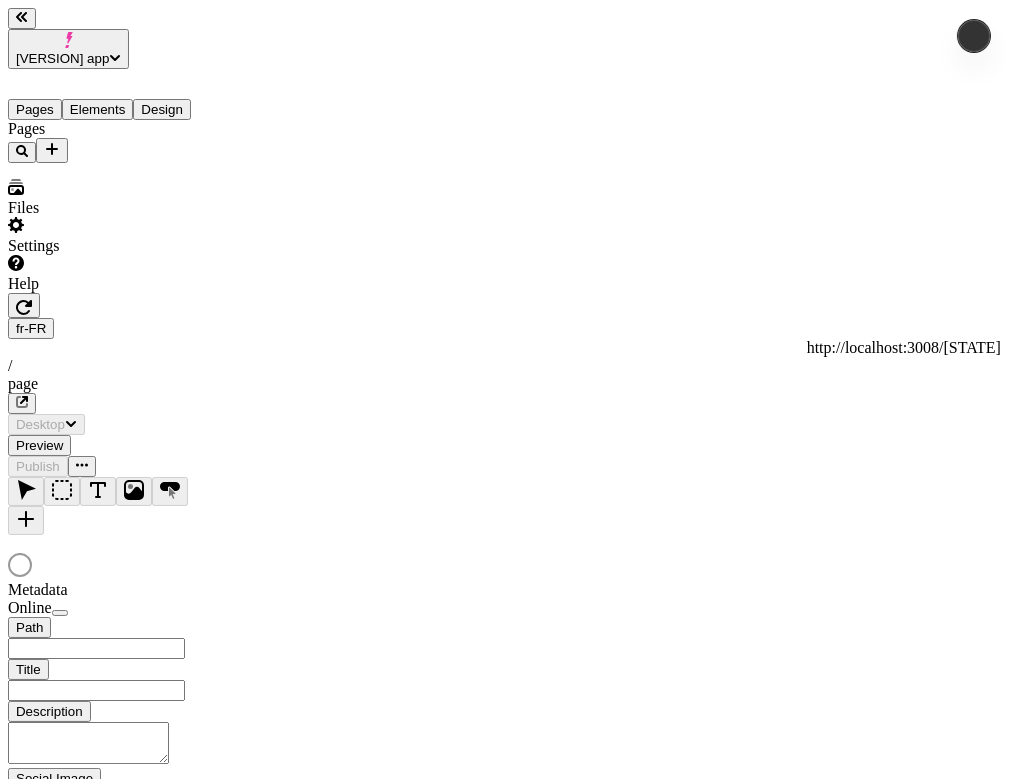 type on "/page" 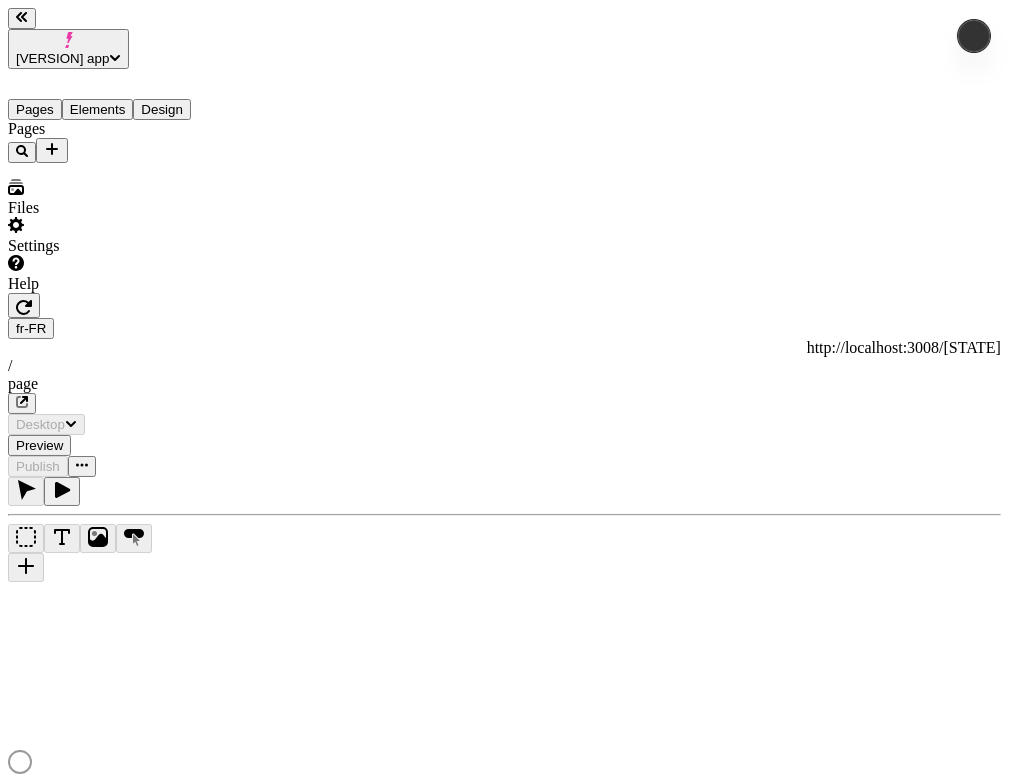 scroll, scrollTop: 0, scrollLeft: 0, axis: both 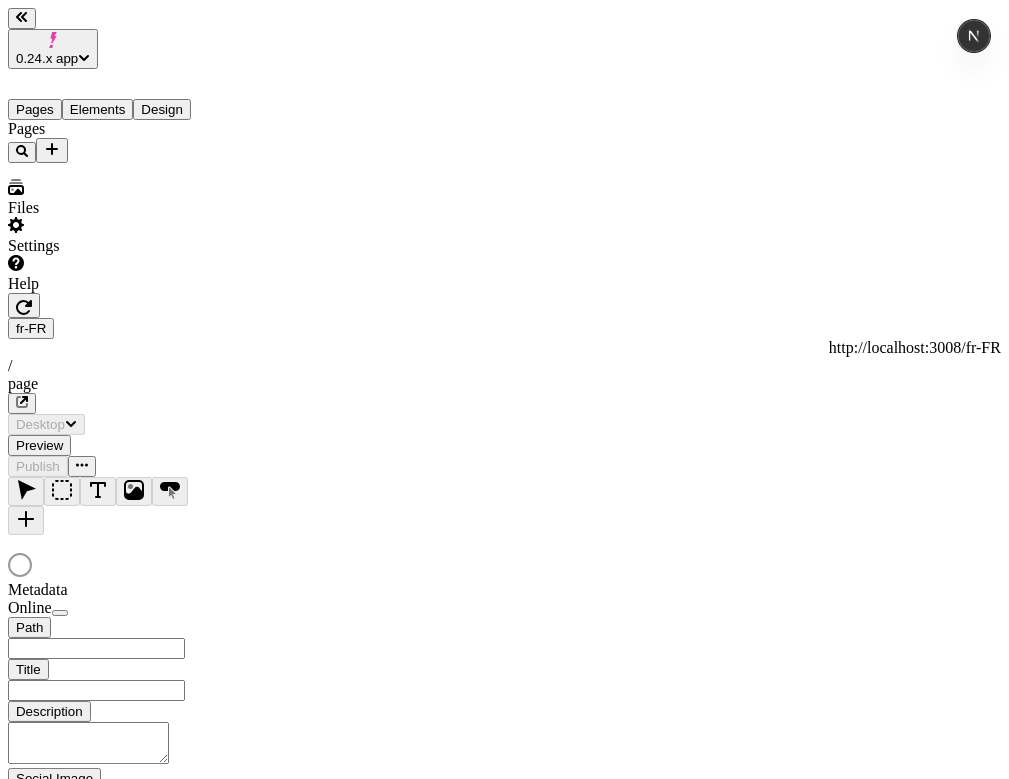 type on "/page" 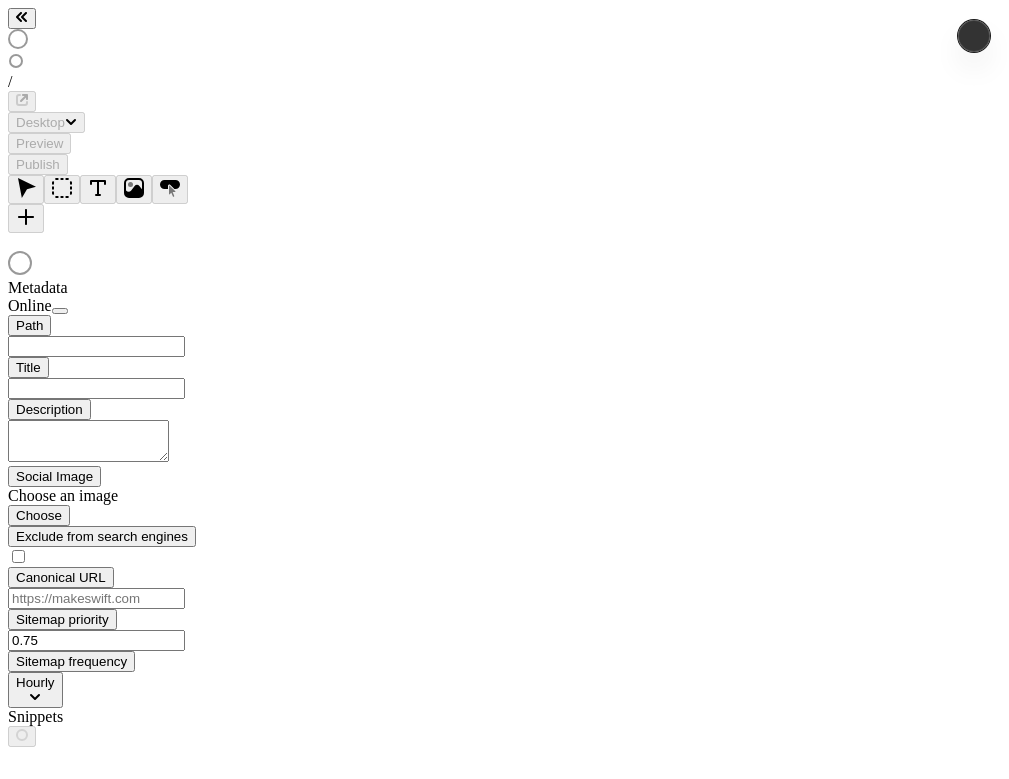 scroll, scrollTop: 0, scrollLeft: 0, axis: both 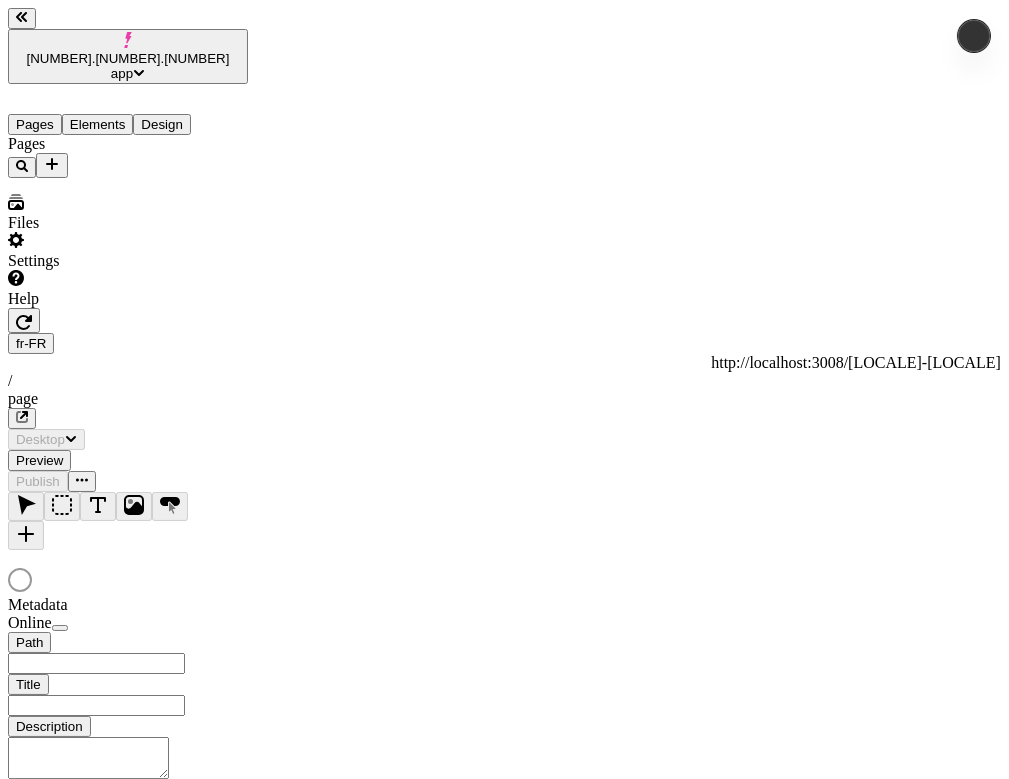 type on "/page" 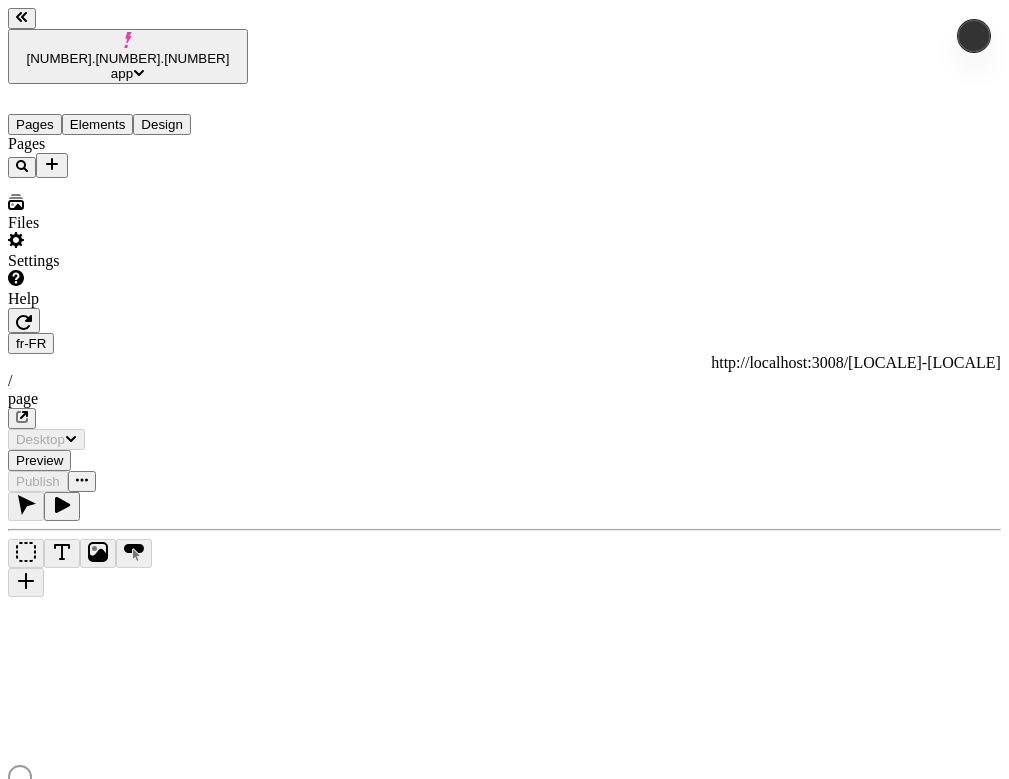 scroll, scrollTop: 0, scrollLeft: 0, axis: both 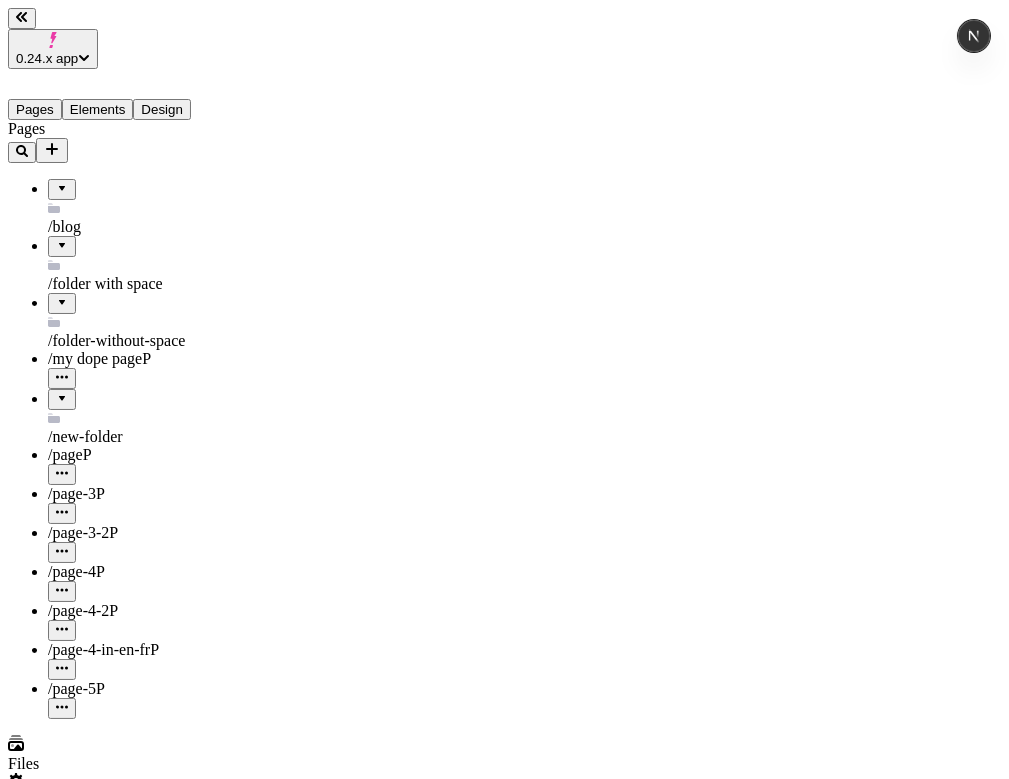 click 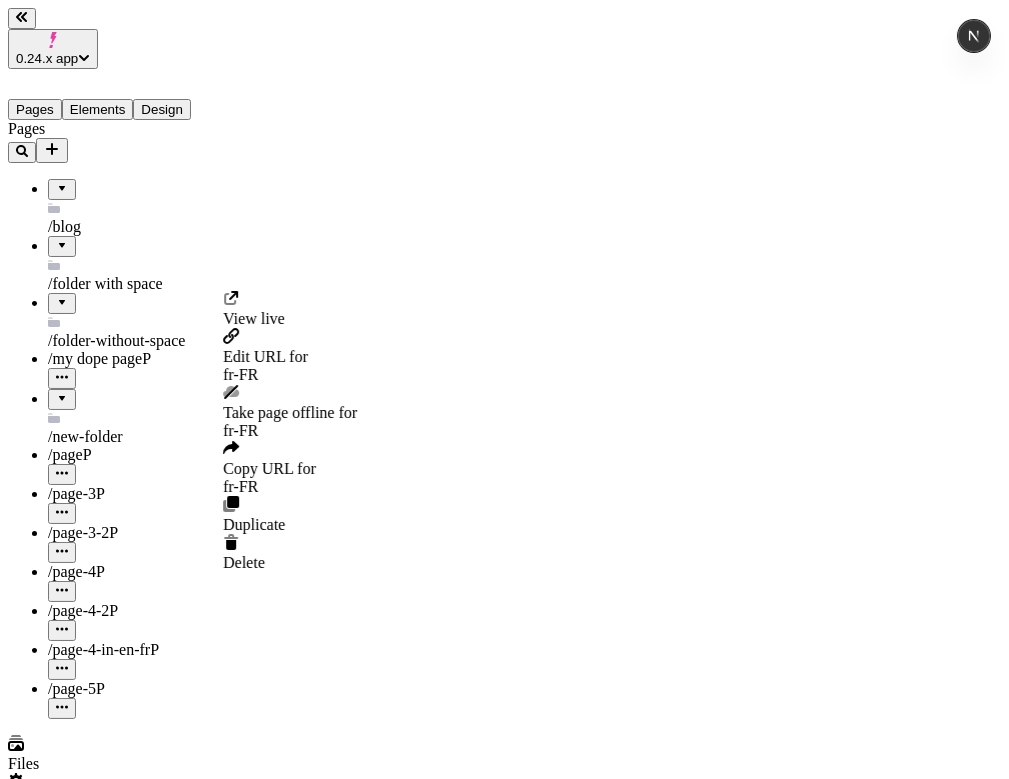 click on "Take page offline for fr-FR" at bounding box center (290, 422) 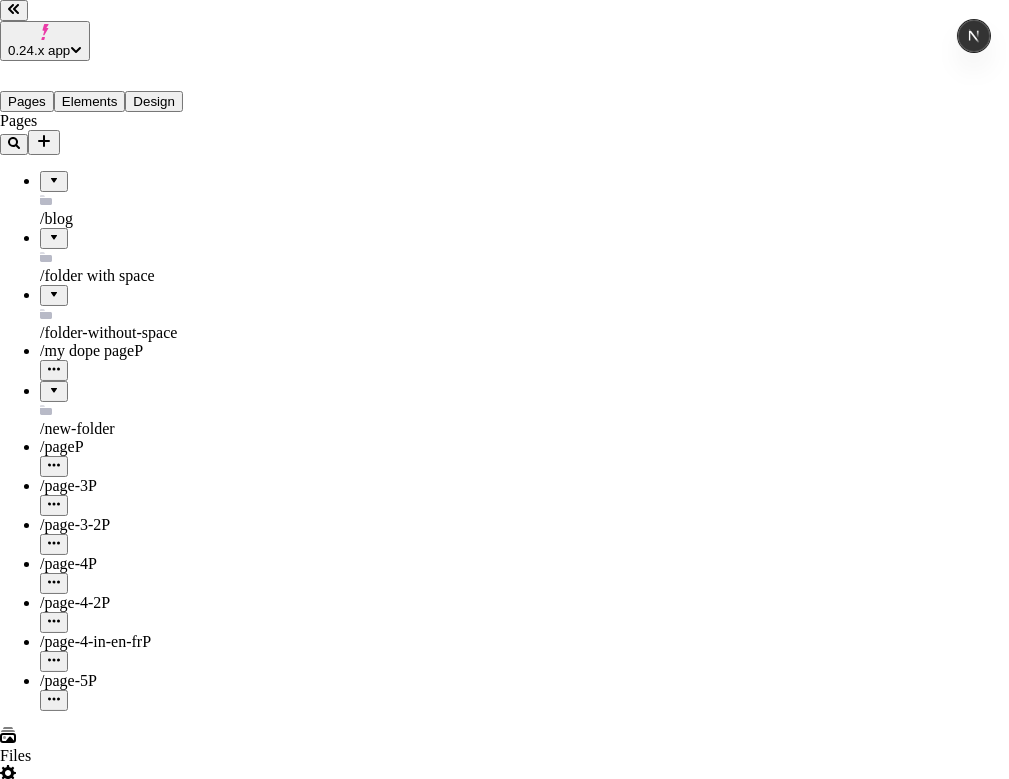 click on "Yes, take offline" at bounding box center (112, 2363) 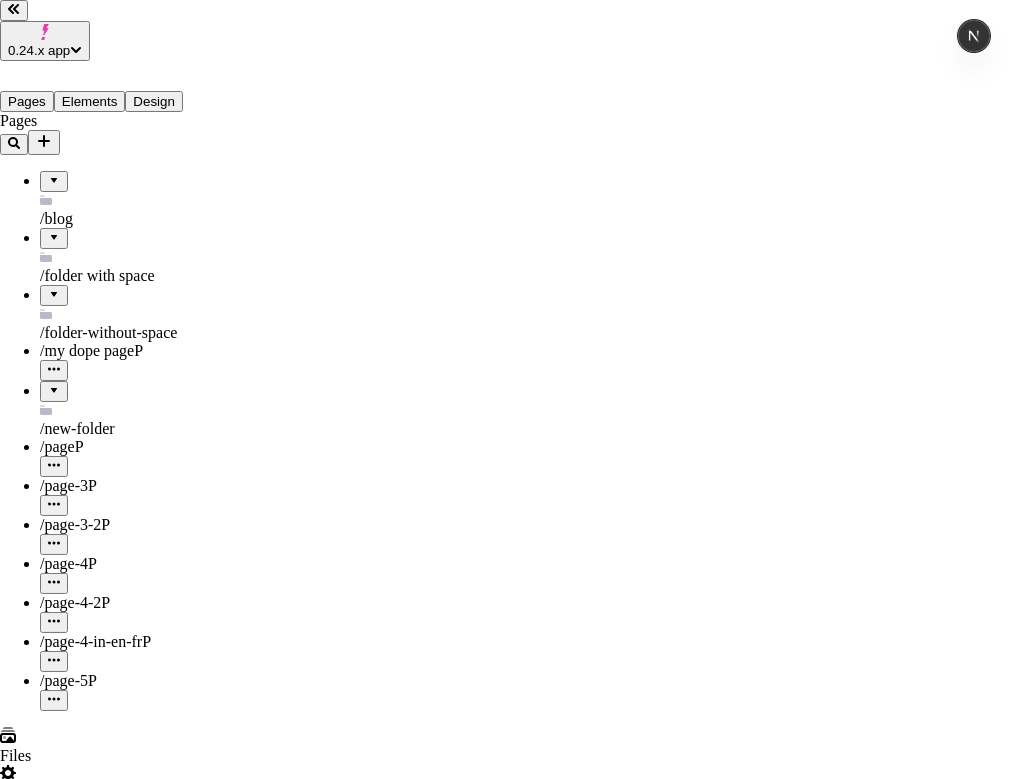 click on "Cancel" at bounding box center (29, 2472) 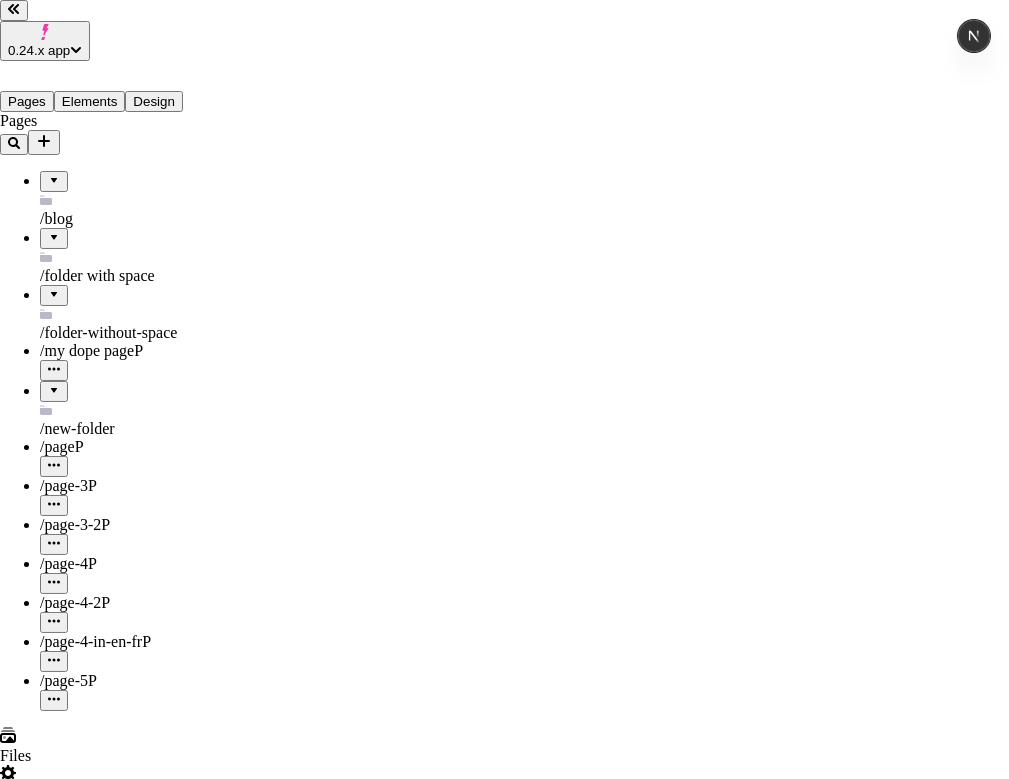 click on "Yes, take offline" at bounding box center (112, 2363) 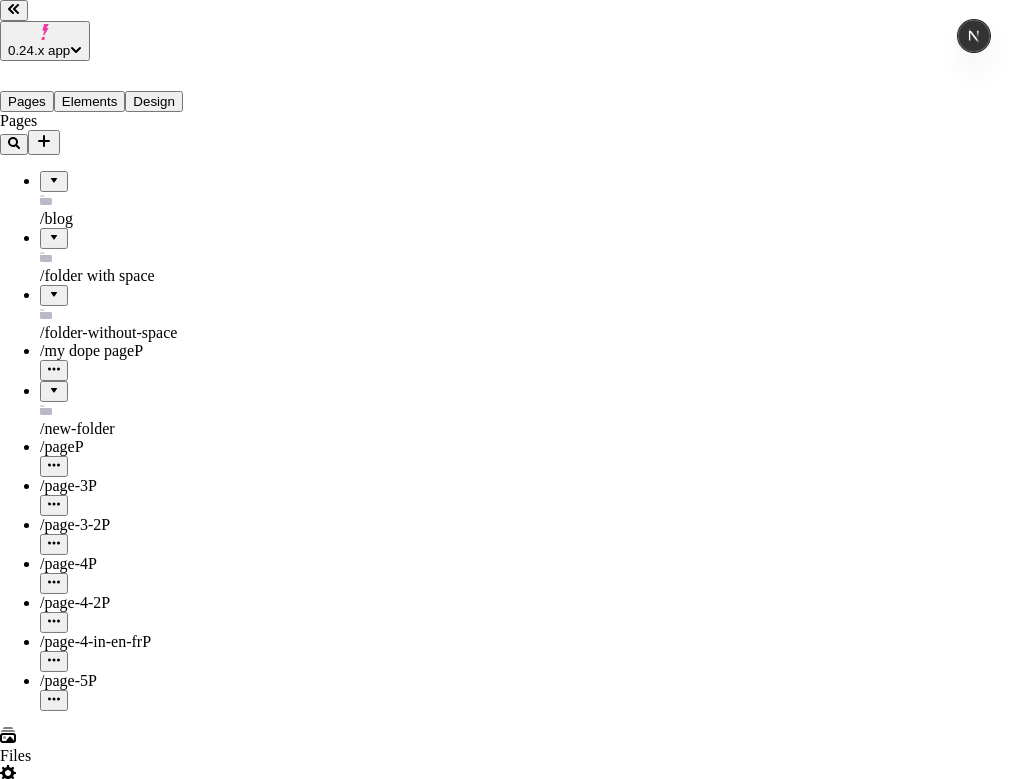 click on "Cancel" at bounding box center [29, 2472] 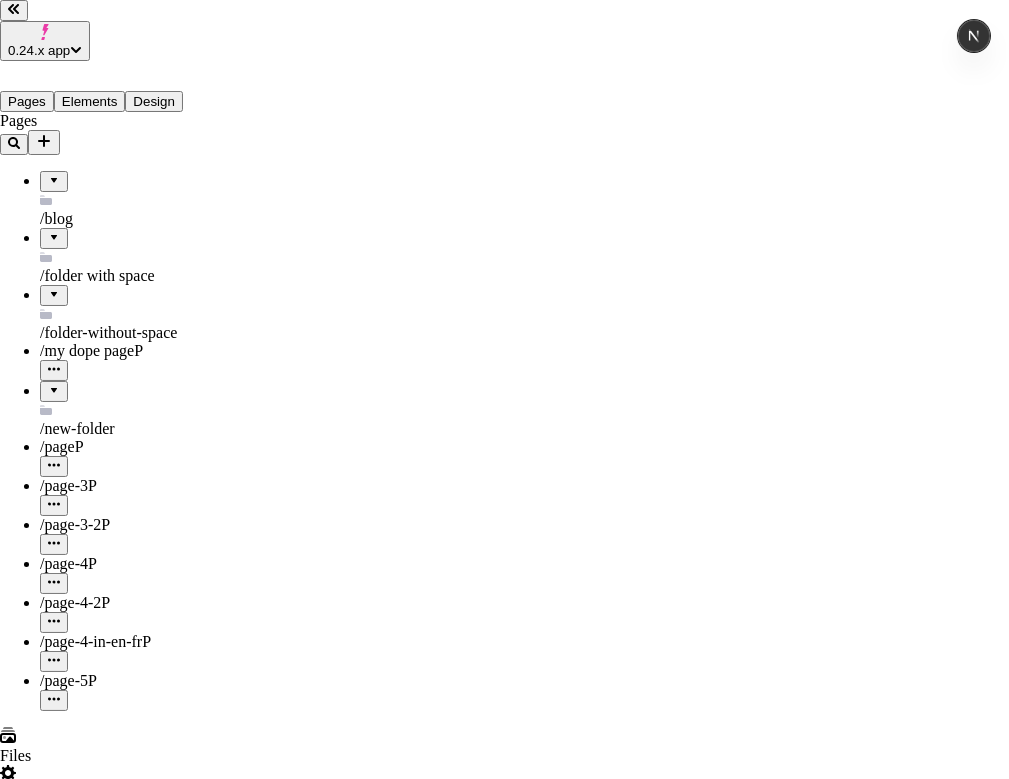click on "Cancel" at bounding box center (29, 2363) 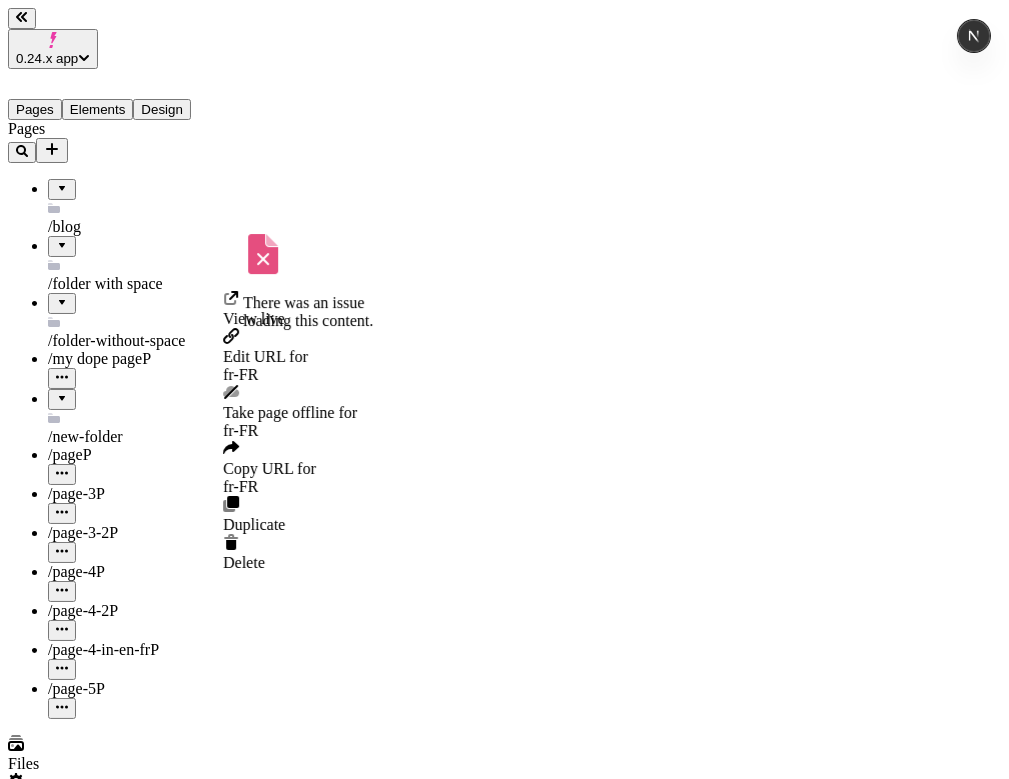 click 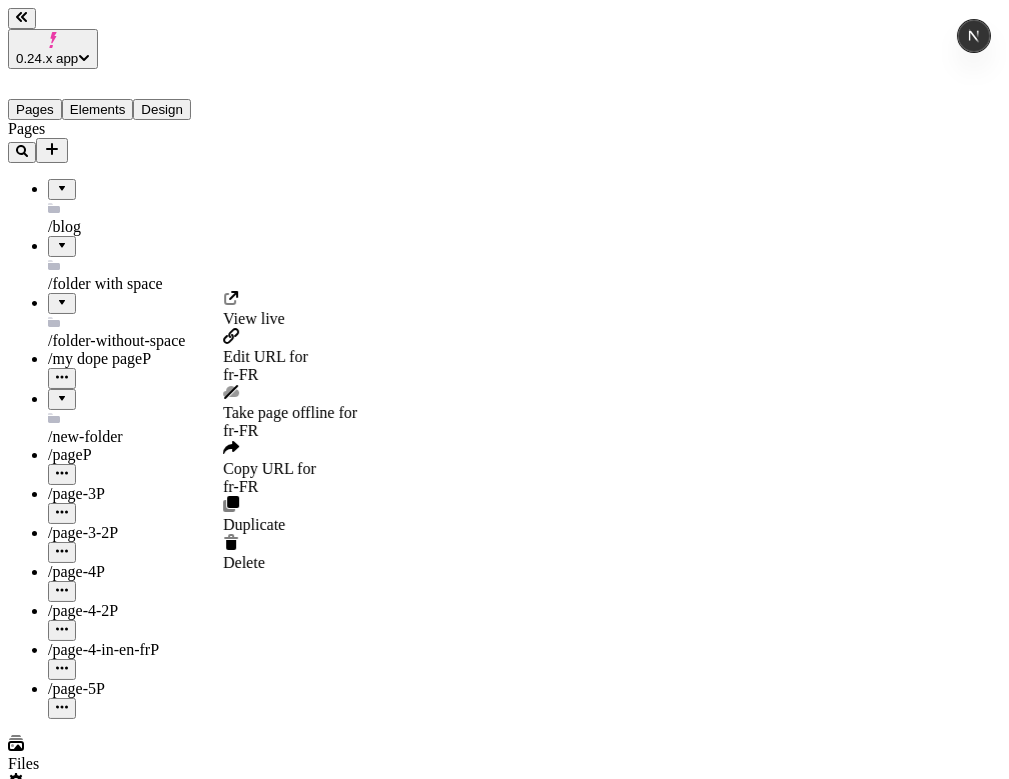 click on "Take page offline for fr-FR" at bounding box center [290, 422] 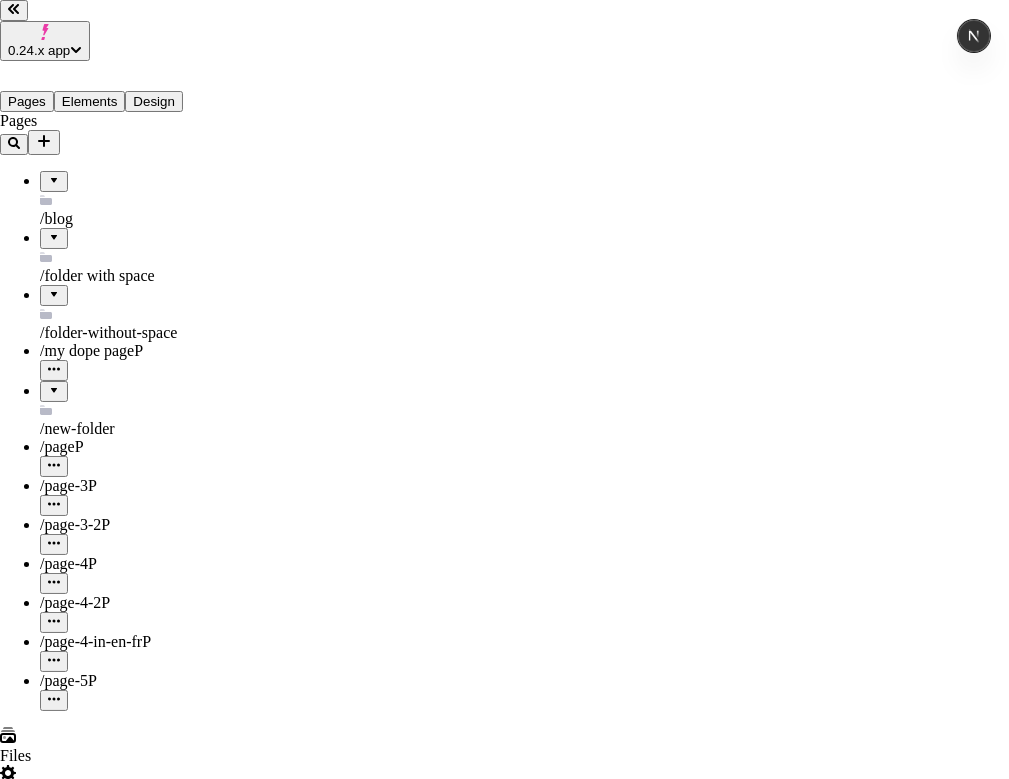 click on "Yes, take offline" at bounding box center (112, 2363) 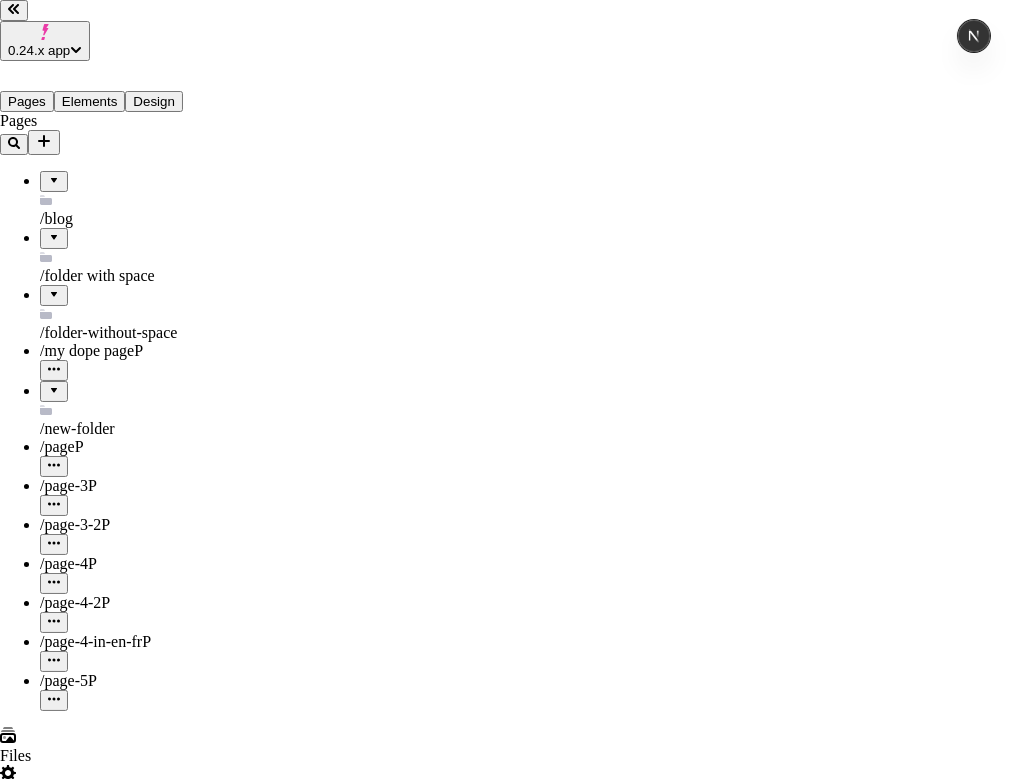 click on "Localize content" at bounding box center (114, 2472) 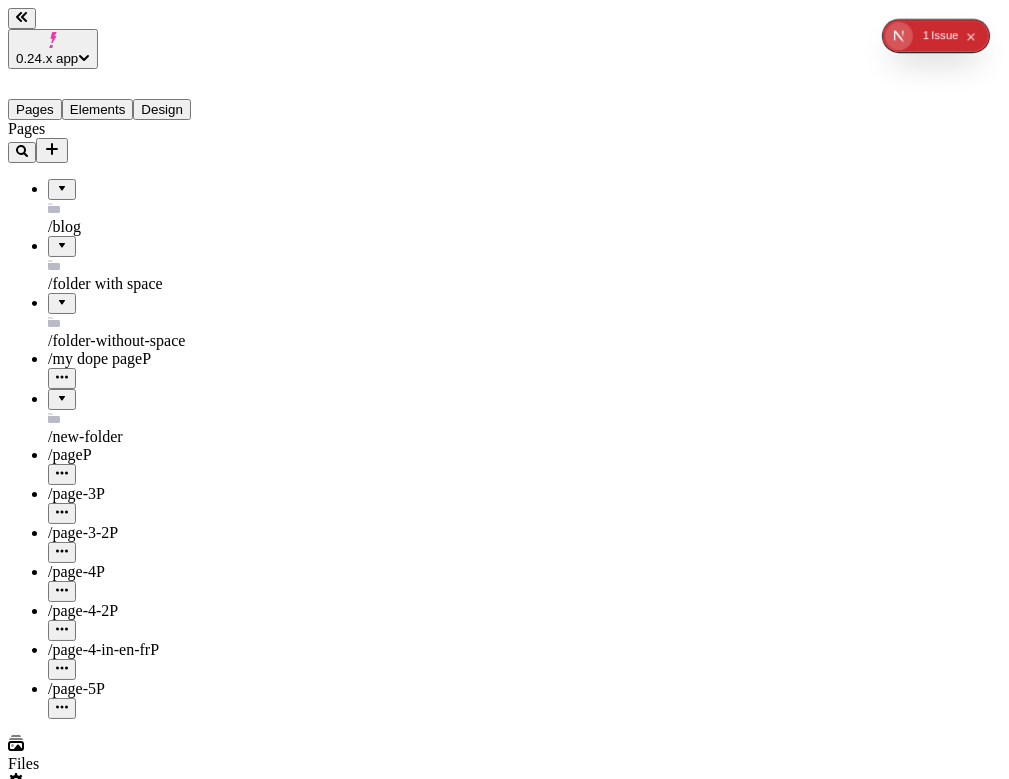 type 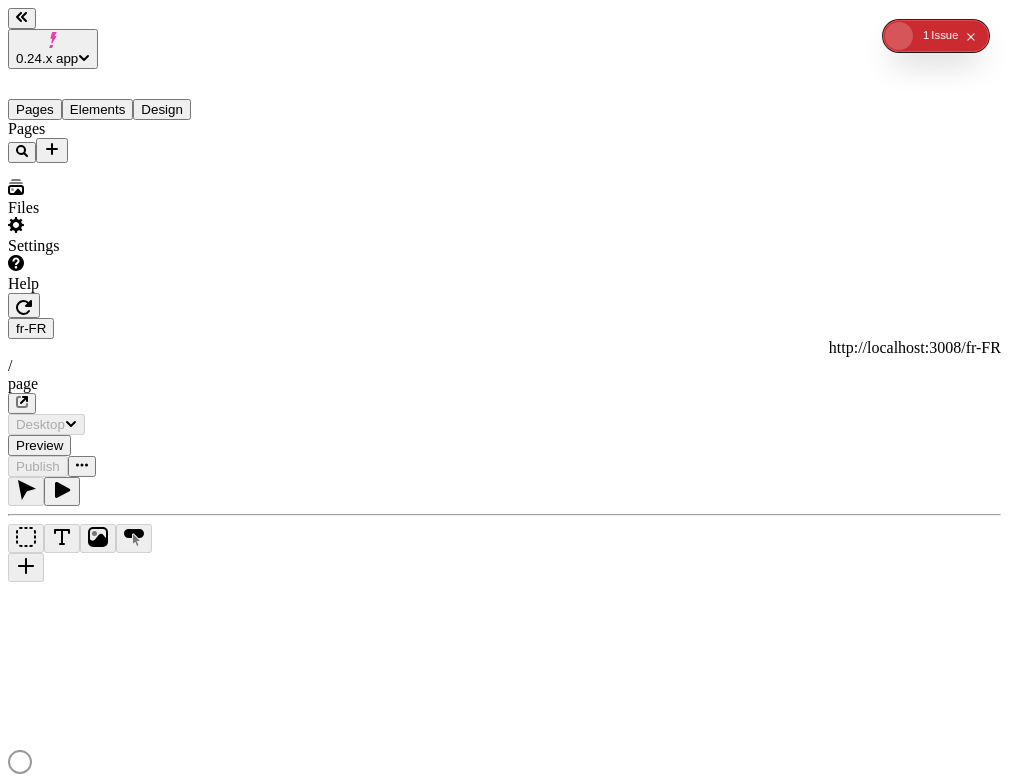 scroll, scrollTop: 0, scrollLeft: 0, axis: both 